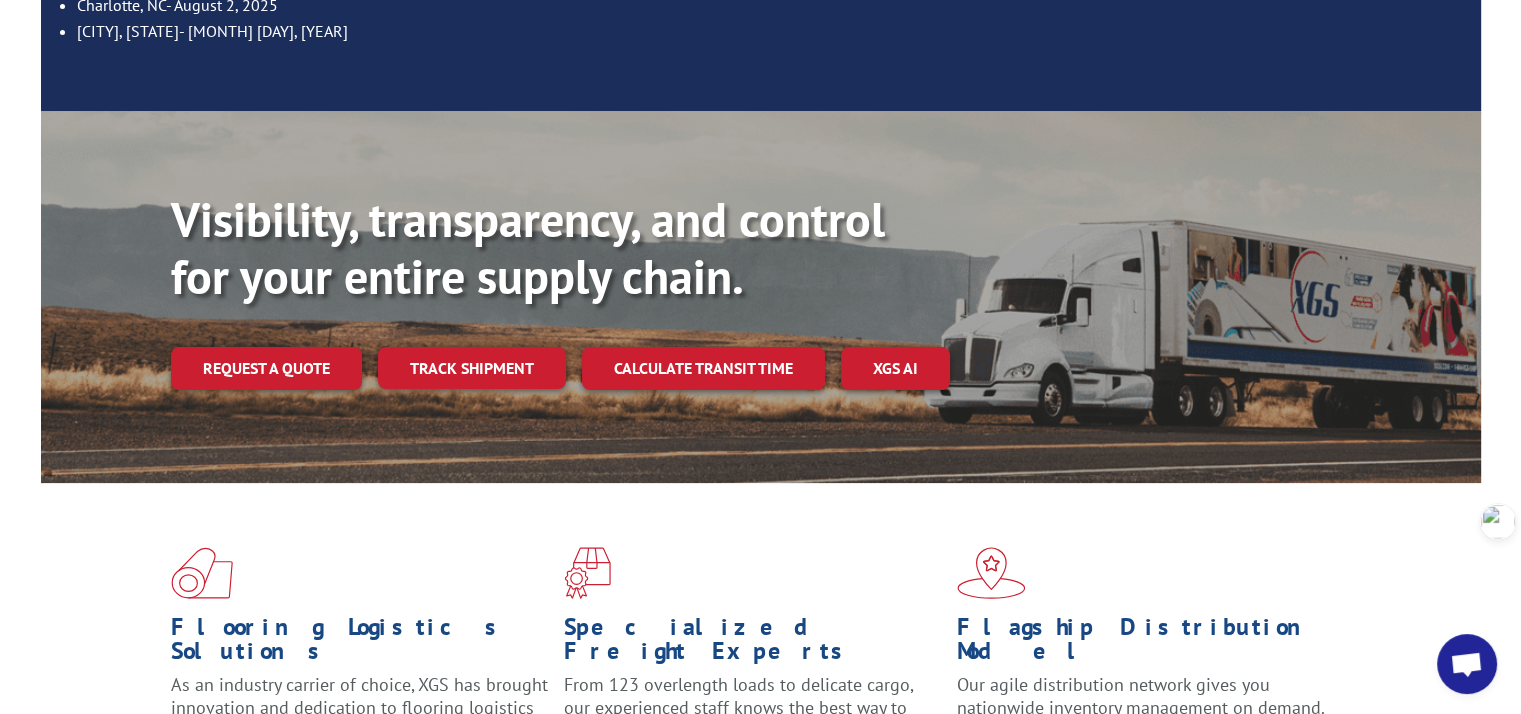 scroll, scrollTop: 500, scrollLeft: 0, axis: vertical 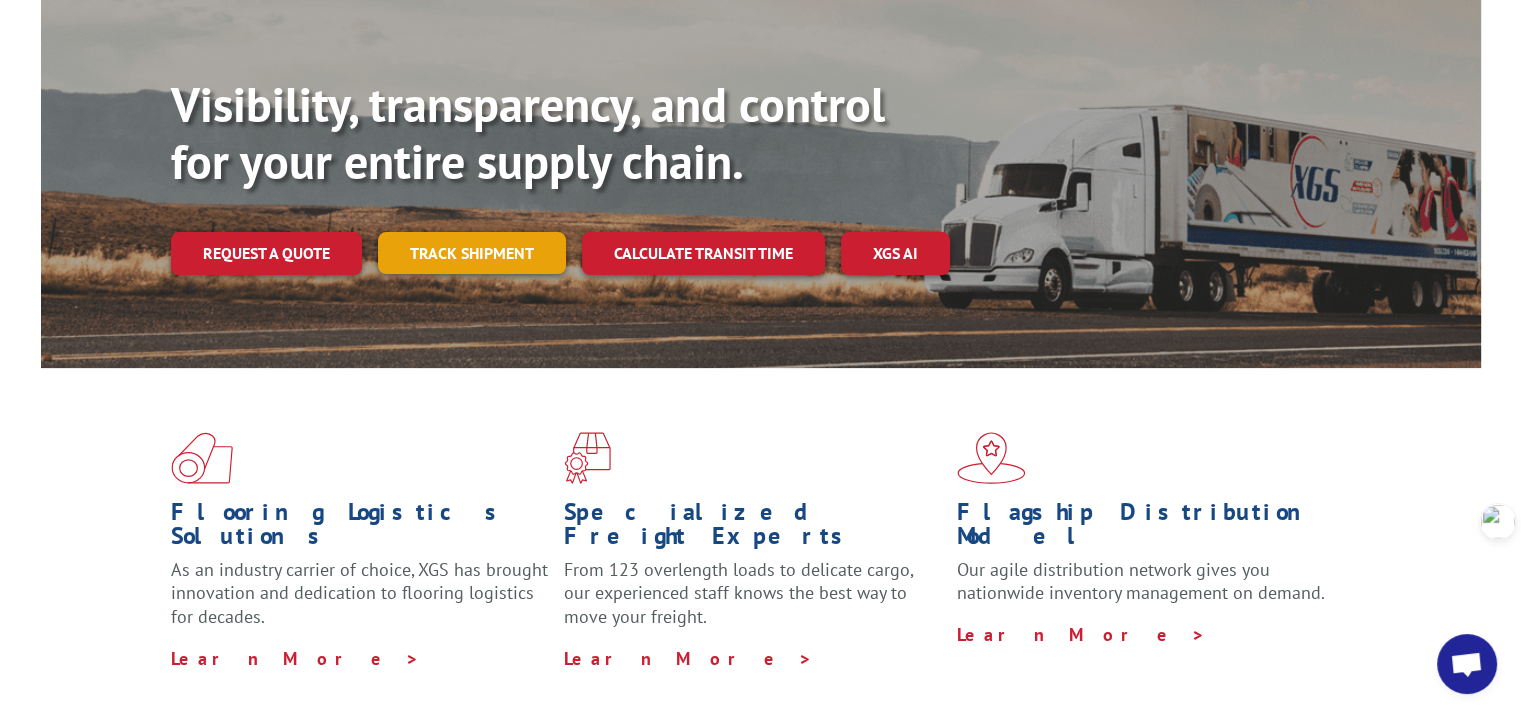click on "Track shipment" at bounding box center (472, 253) 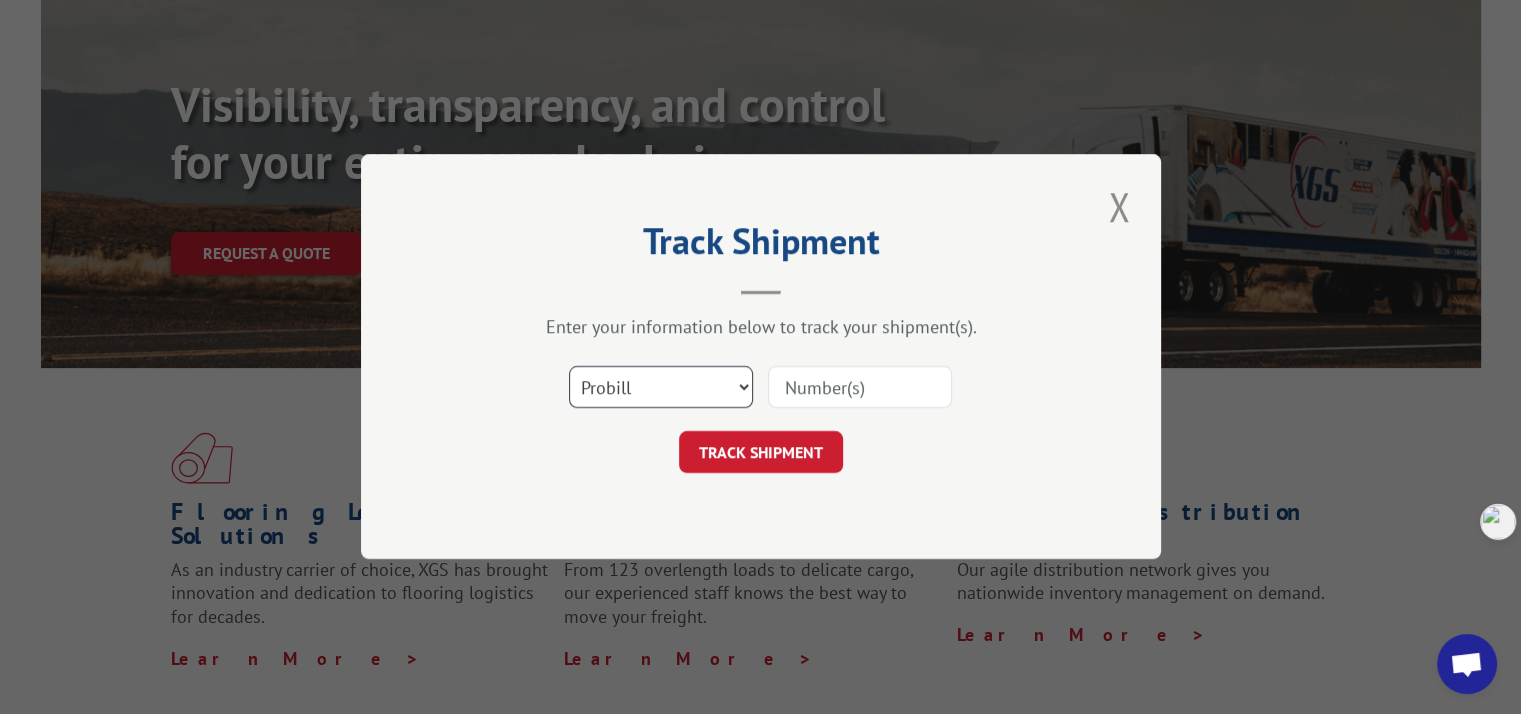 click on "Select category... Probill BOL PO" at bounding box center (661, 388) 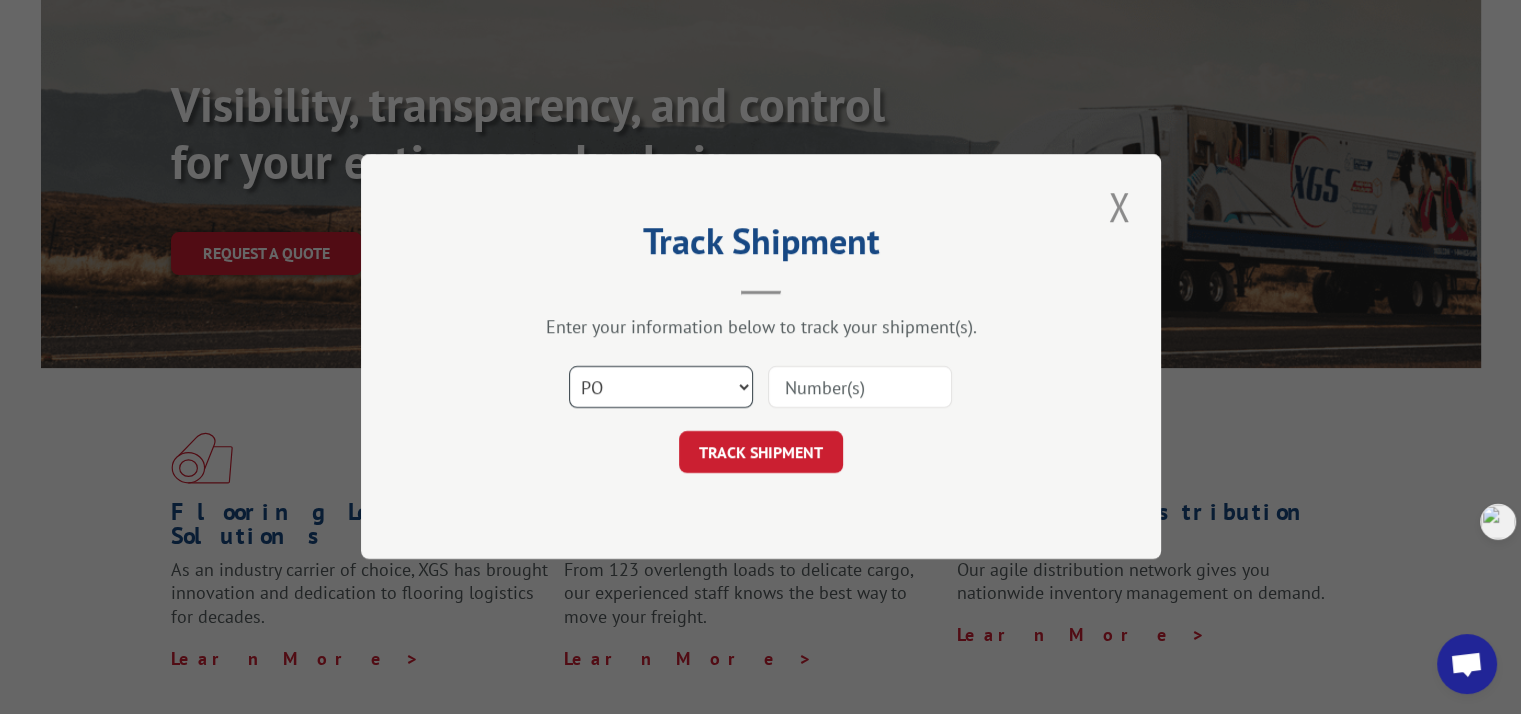 click on "Select category... Probill BOL PO" at bounding box center [661, 388] 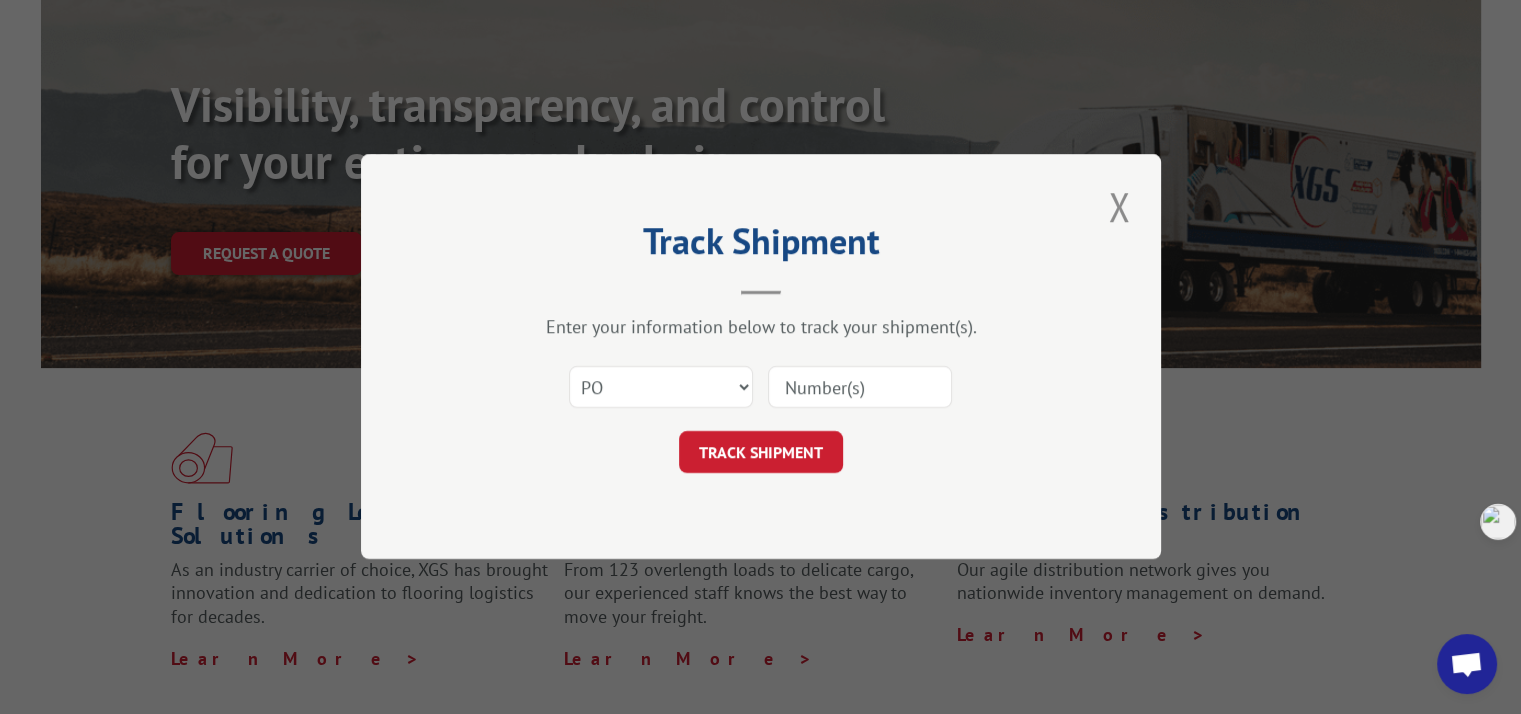 click at bounding box center (860, 388) 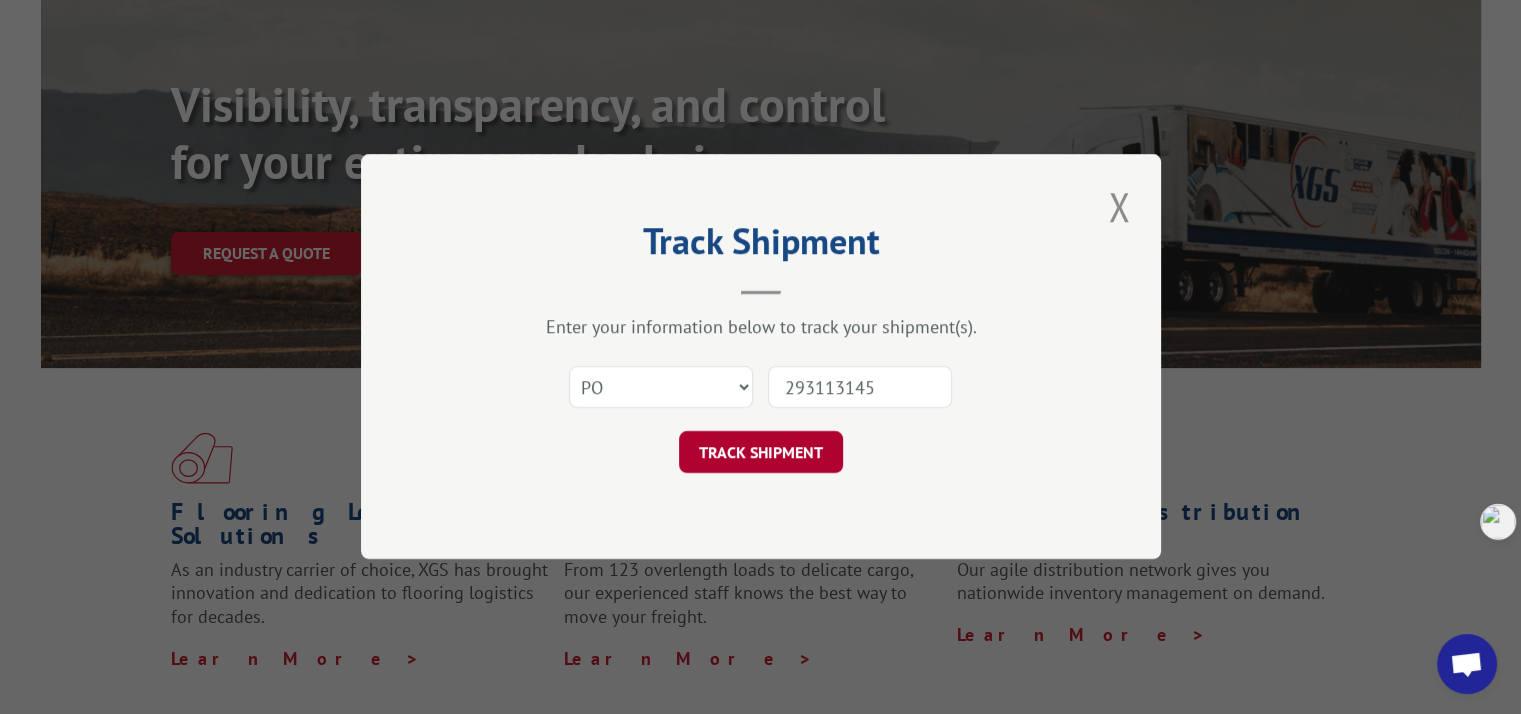 type on "293113145" 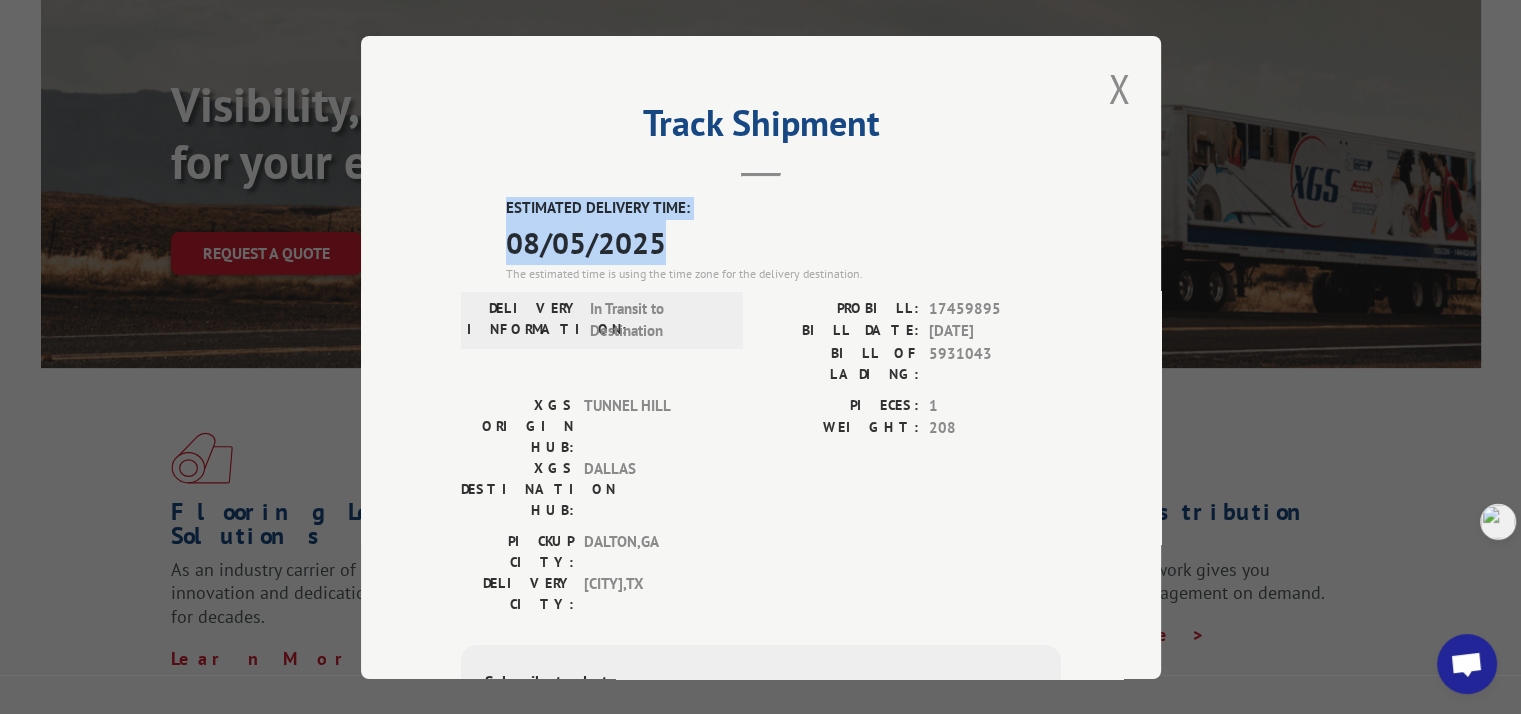 drag, startPoint x: 507, startPoint y: 211, endPoint x: 666, endPoint y: 244, distance: 162.38843 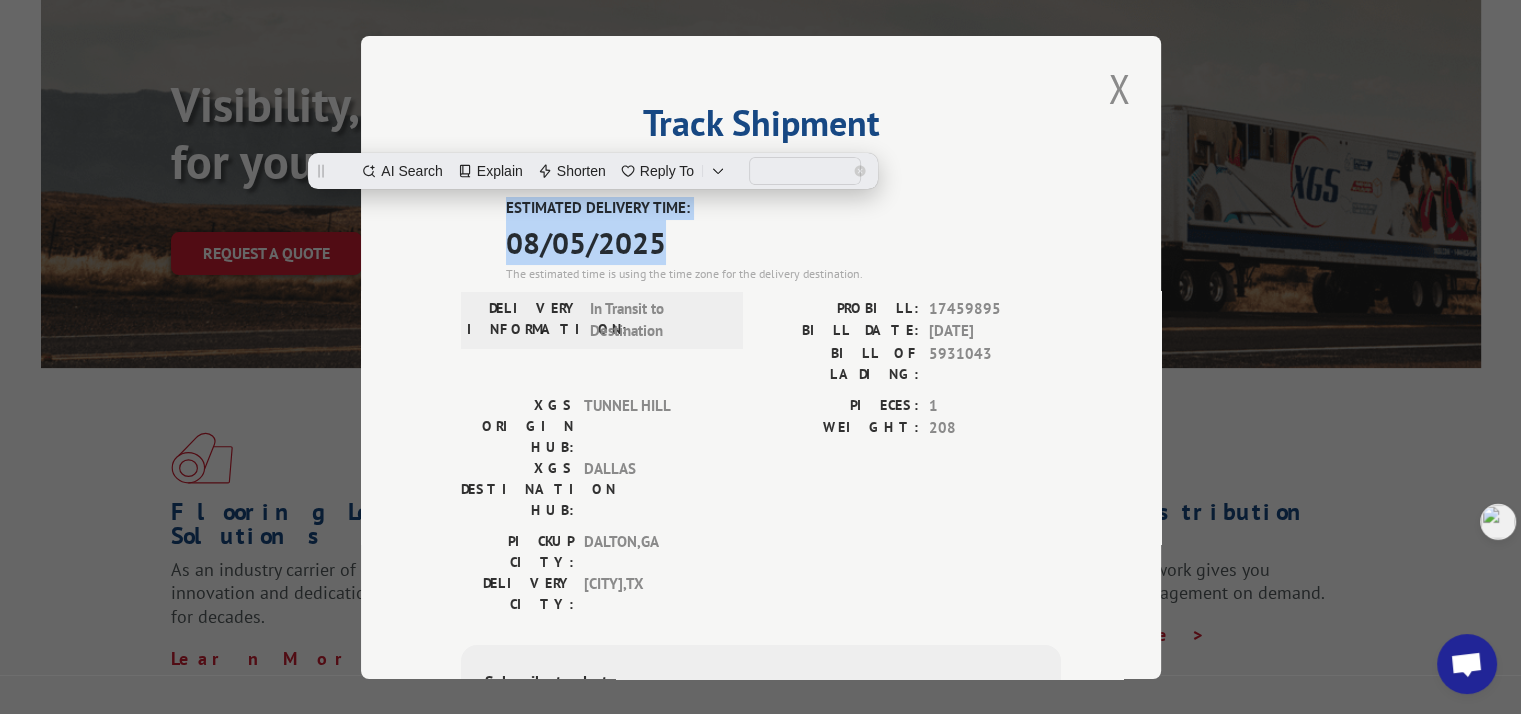 copy on "ESTIMATED DELIVERY TIME: 08/05/2025" 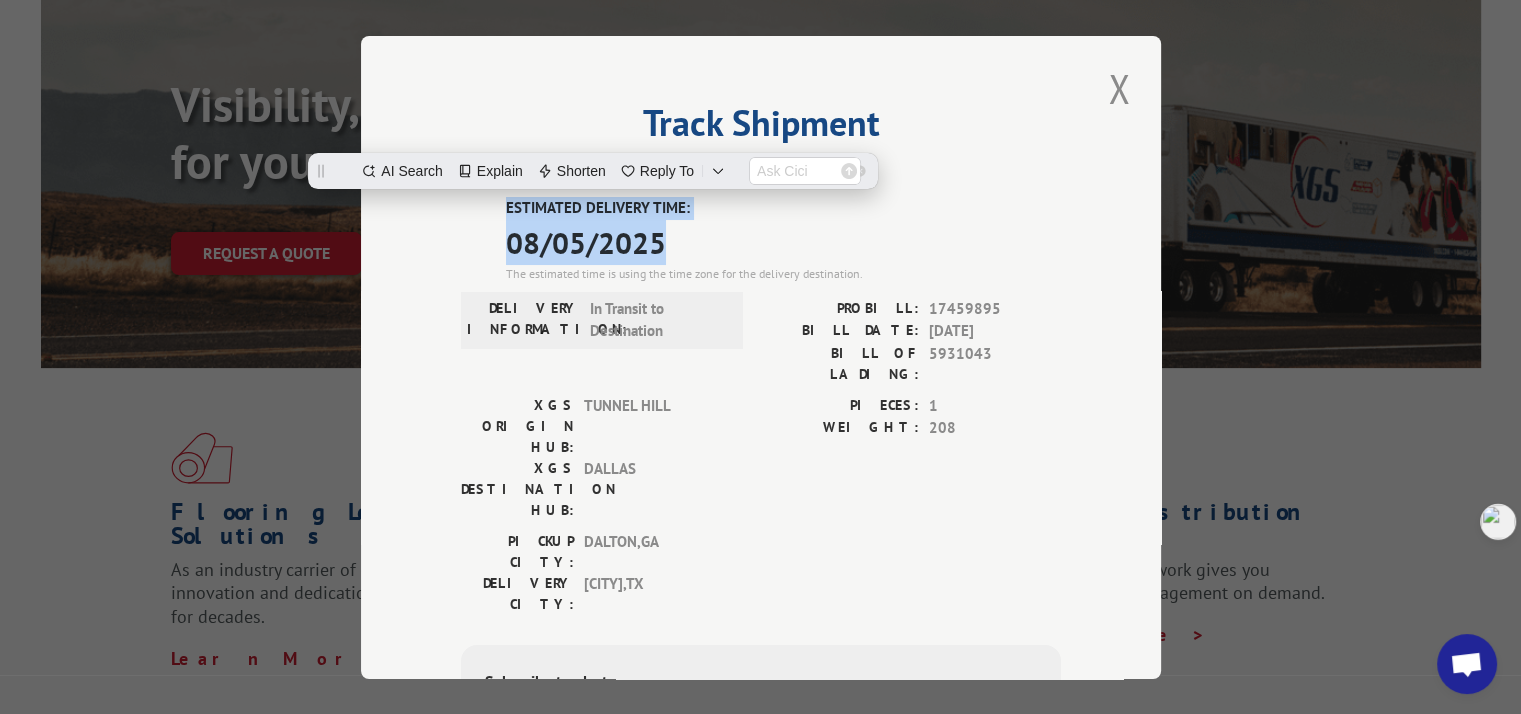 scroll, scrollTop: 0, scrollLeft: 0, axis: both 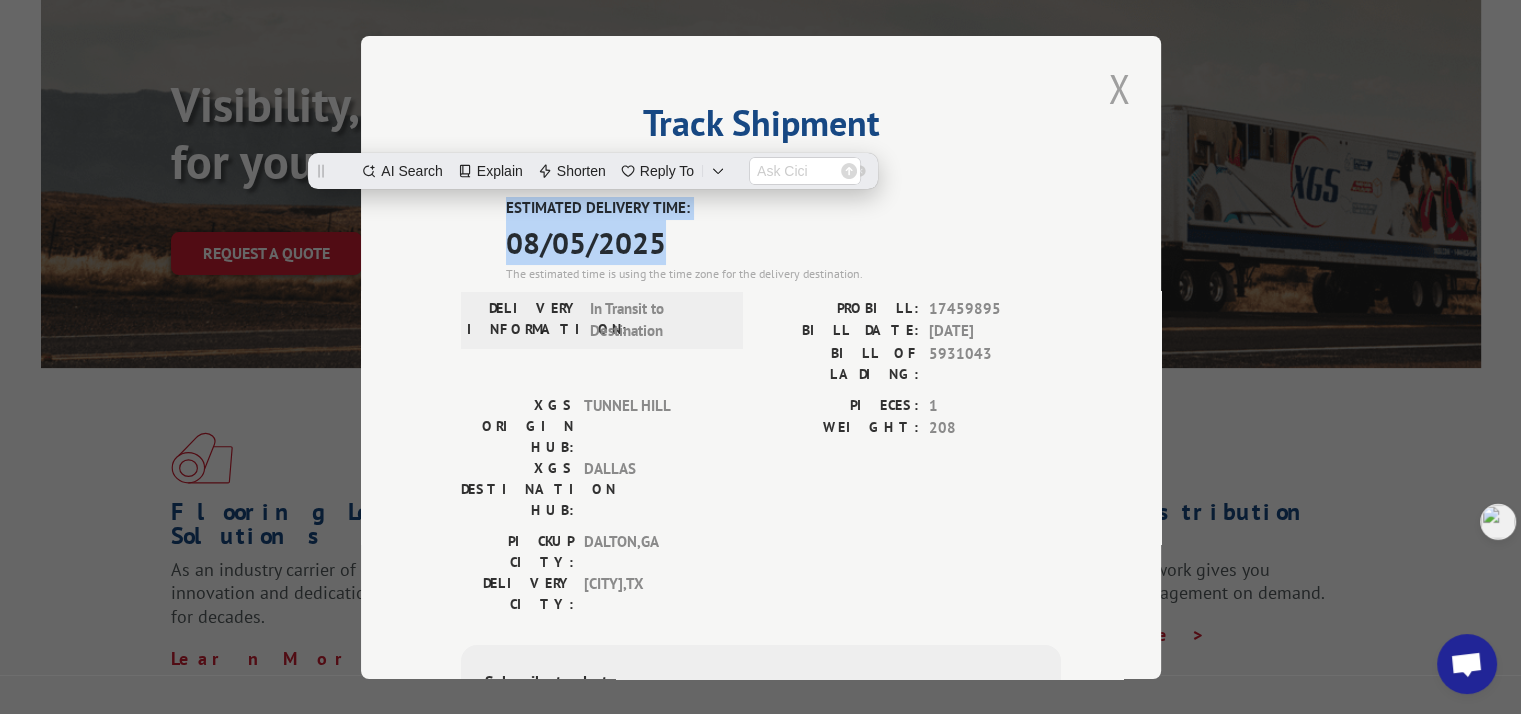 click at bounding box center (1119, 88) 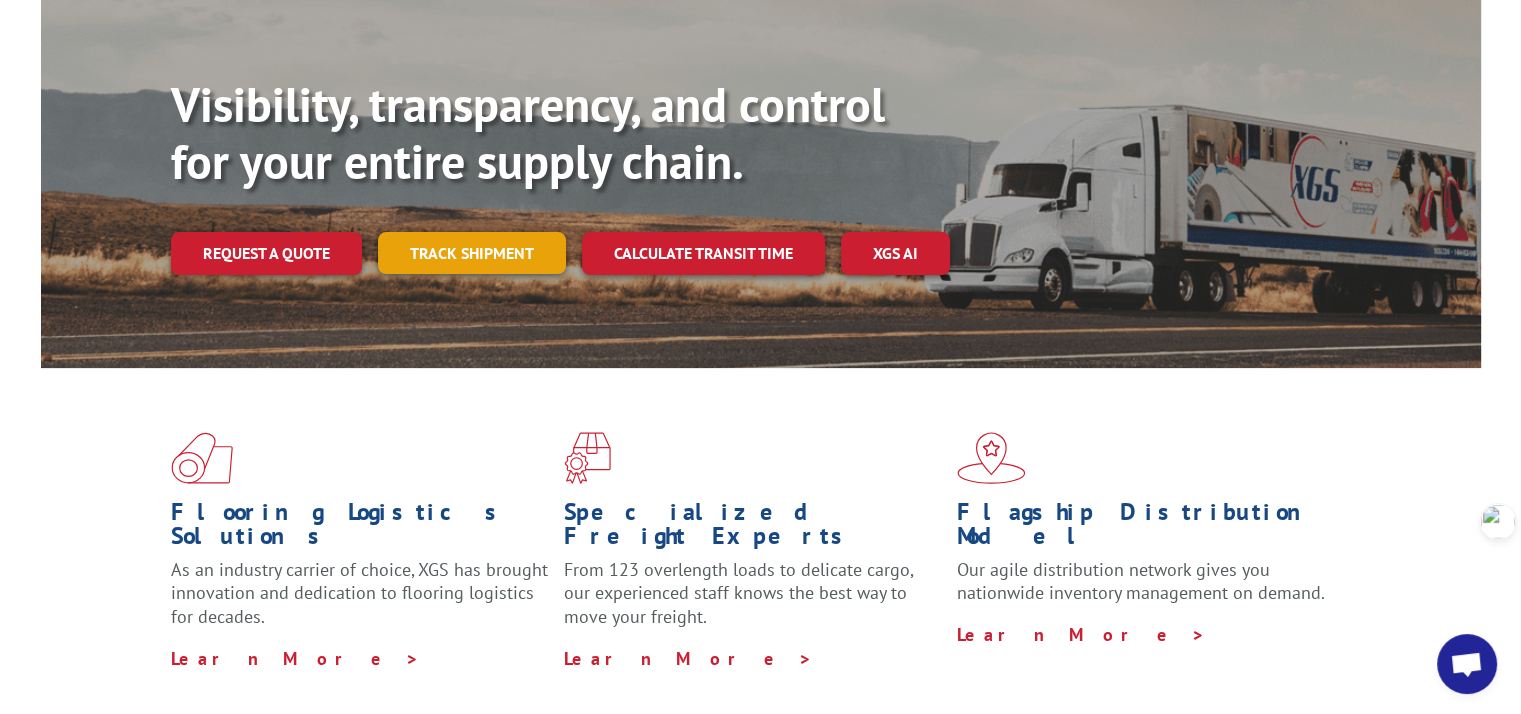 click on "Track shipment" at bounding box center (472, 253) 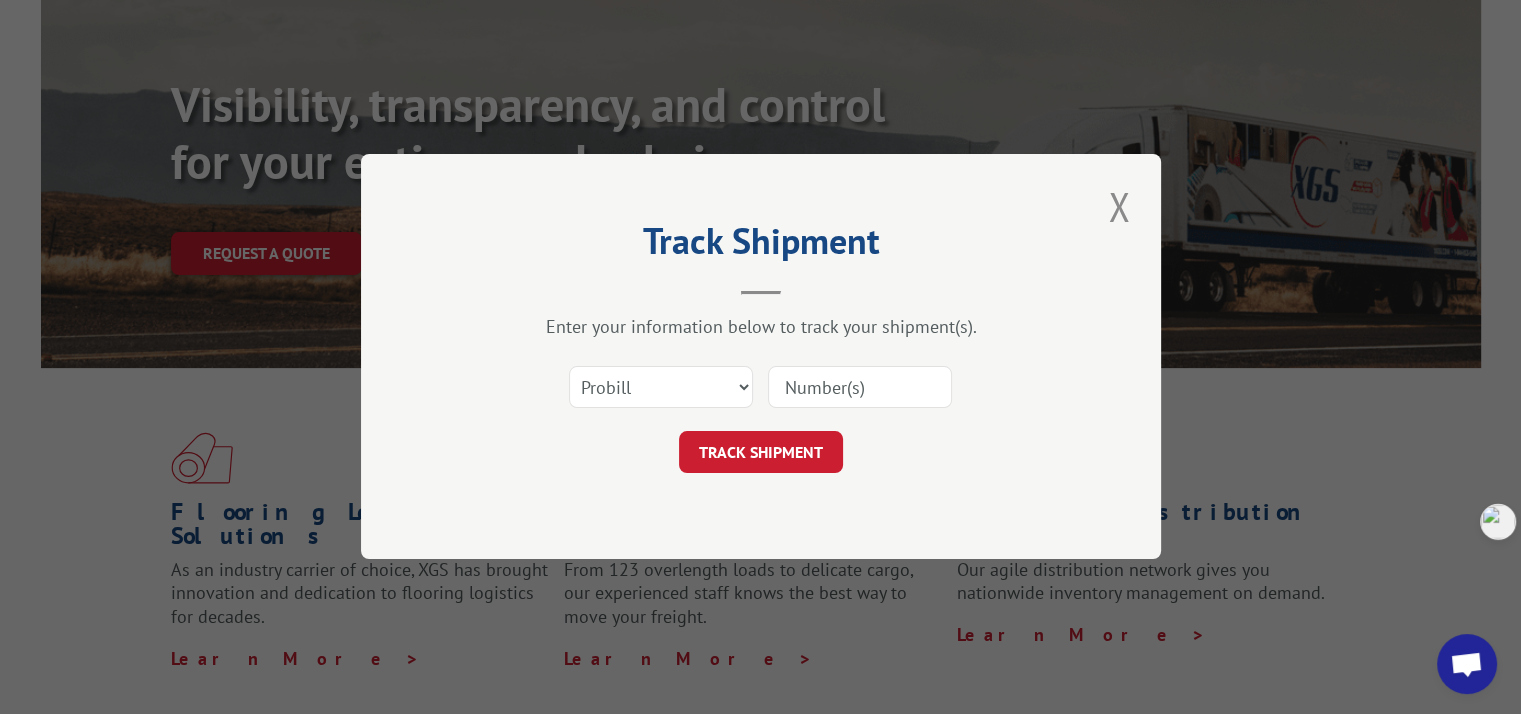 scroll, scrollTop: 0, scrollLeft: 0, axis: both 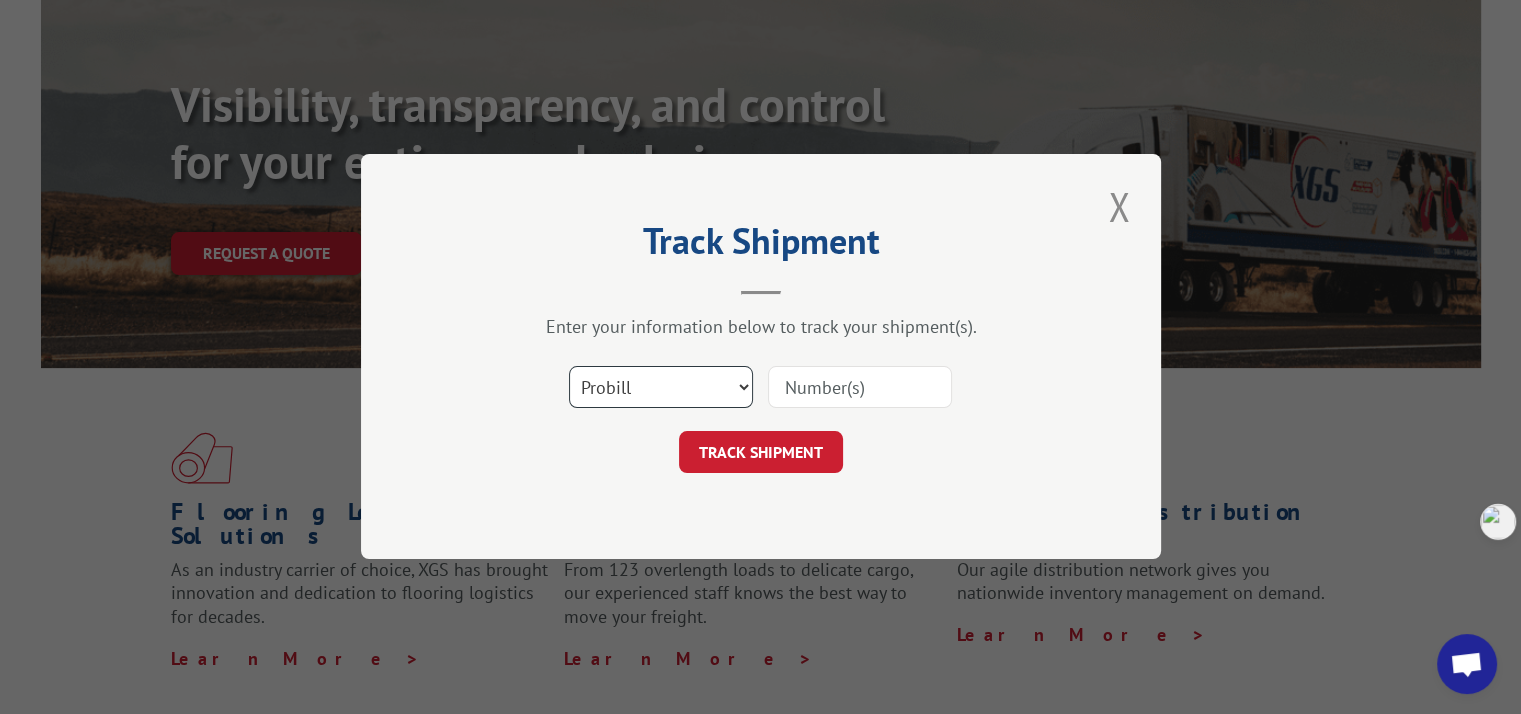 drag, startPoint x: 698, startPoint y: 391, endPoint x: 692, endPoint y: 400, distance: 10.816654 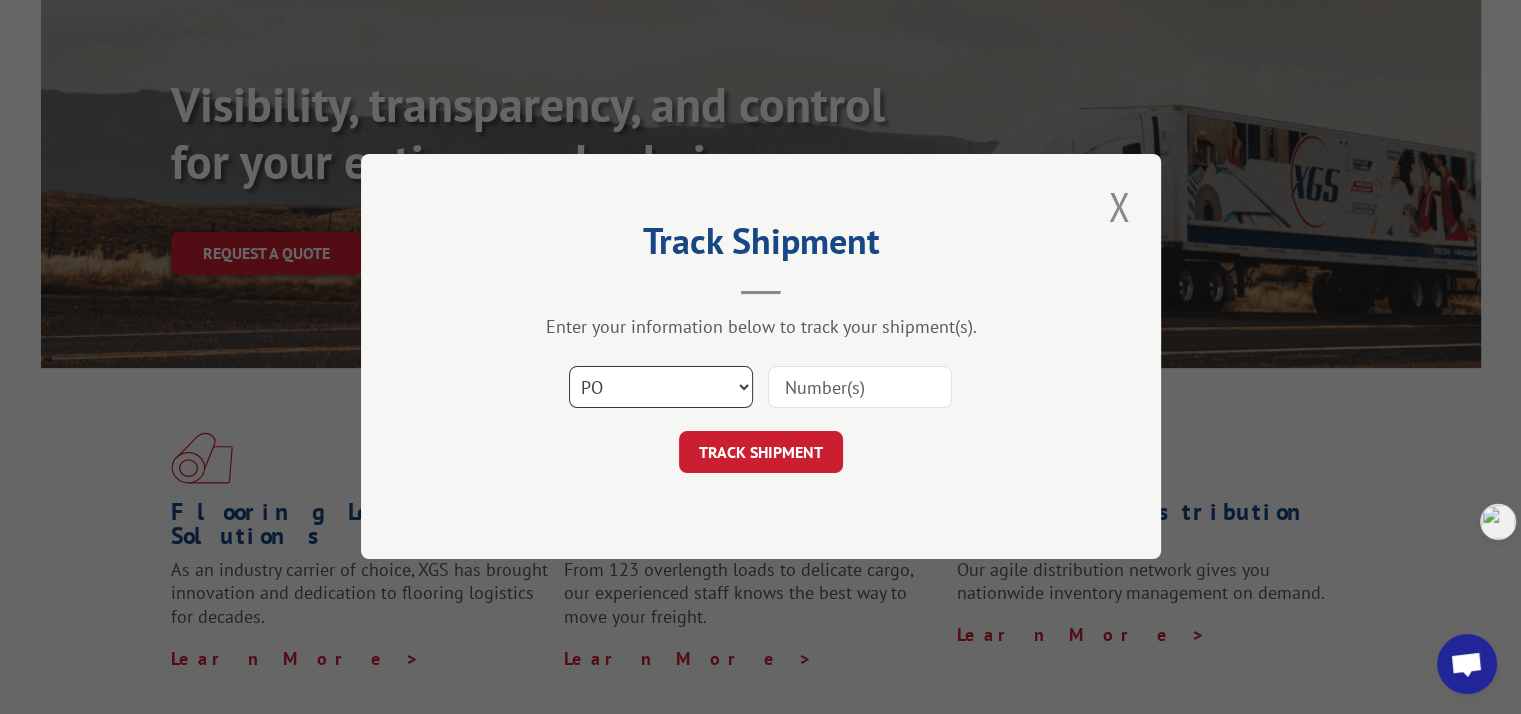 click on "Select category... Probill BOL PO" at bounding box center [661, 388] 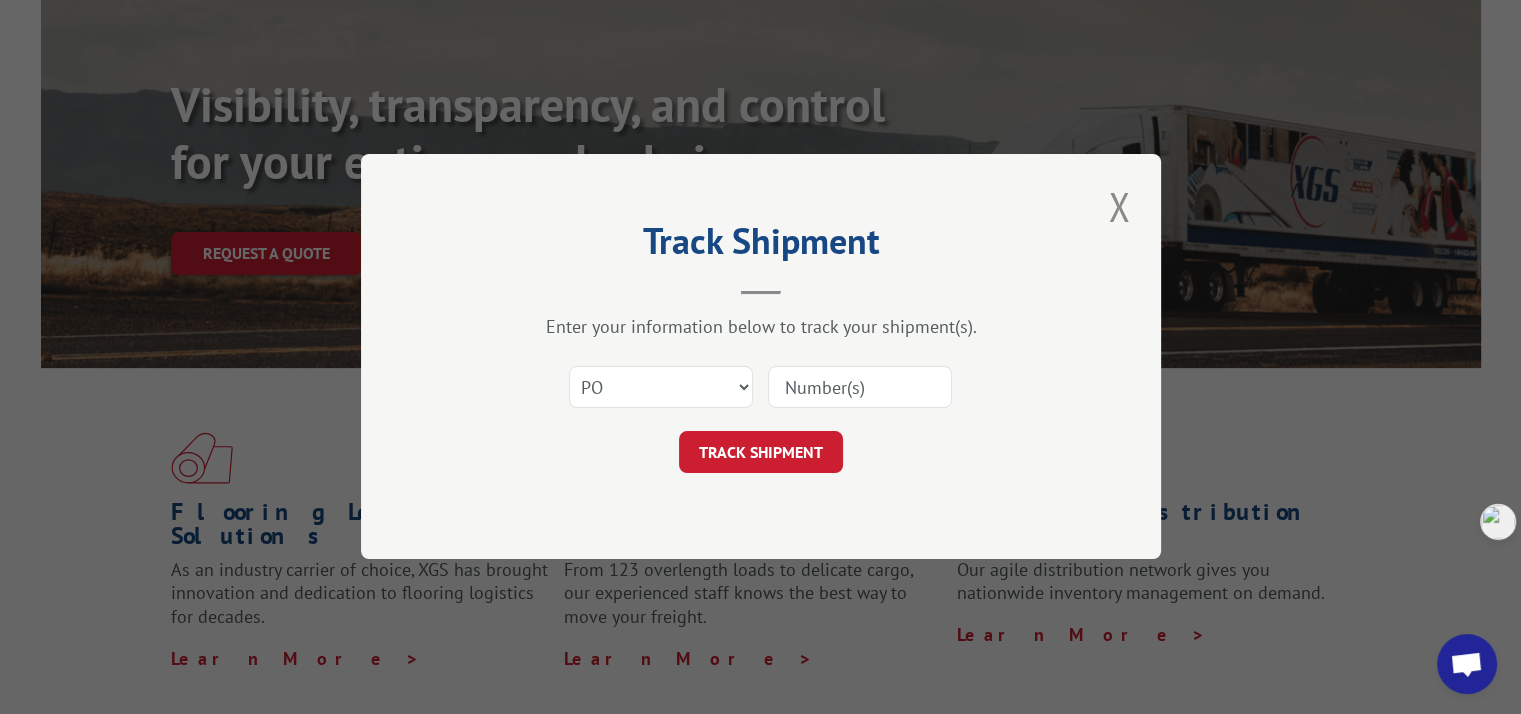 click at bounding box center (860, 388) 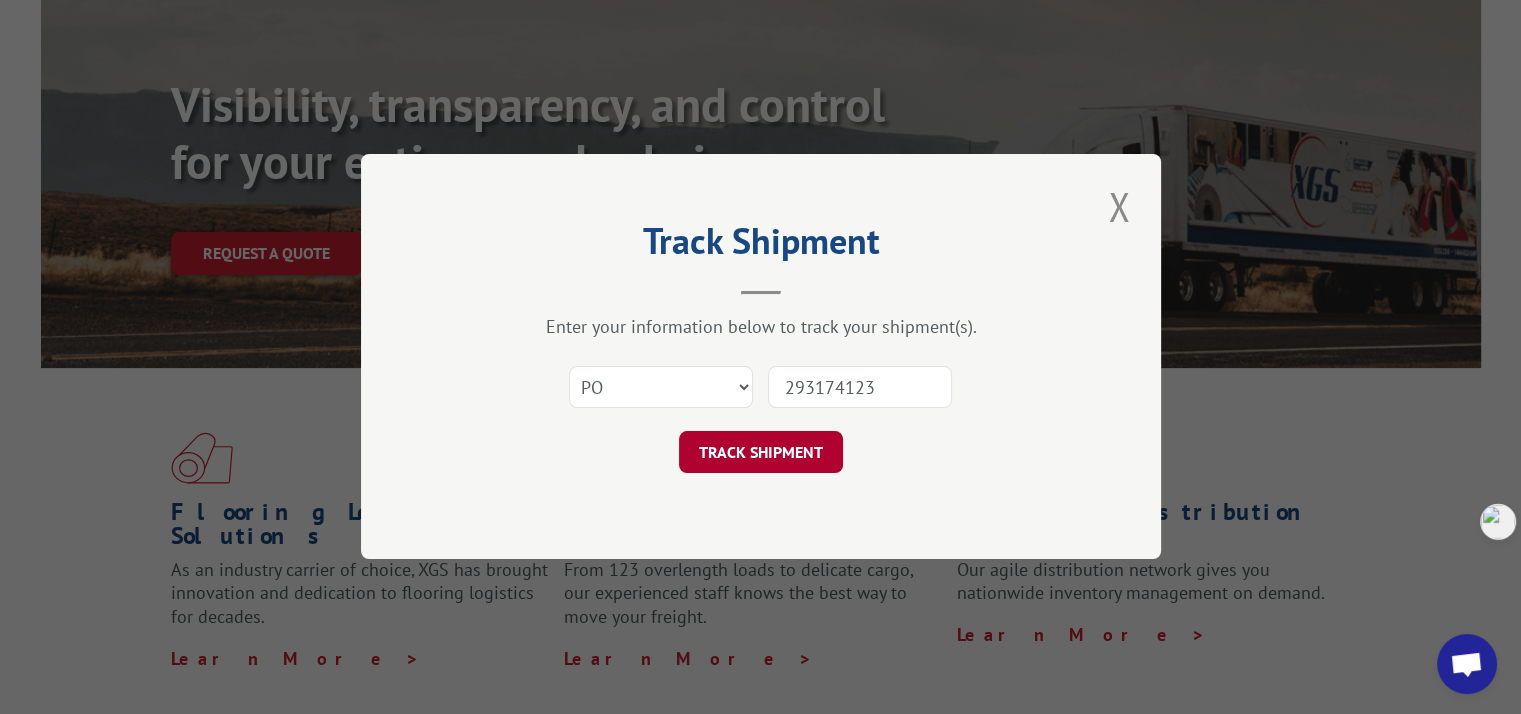 type on "293174123" 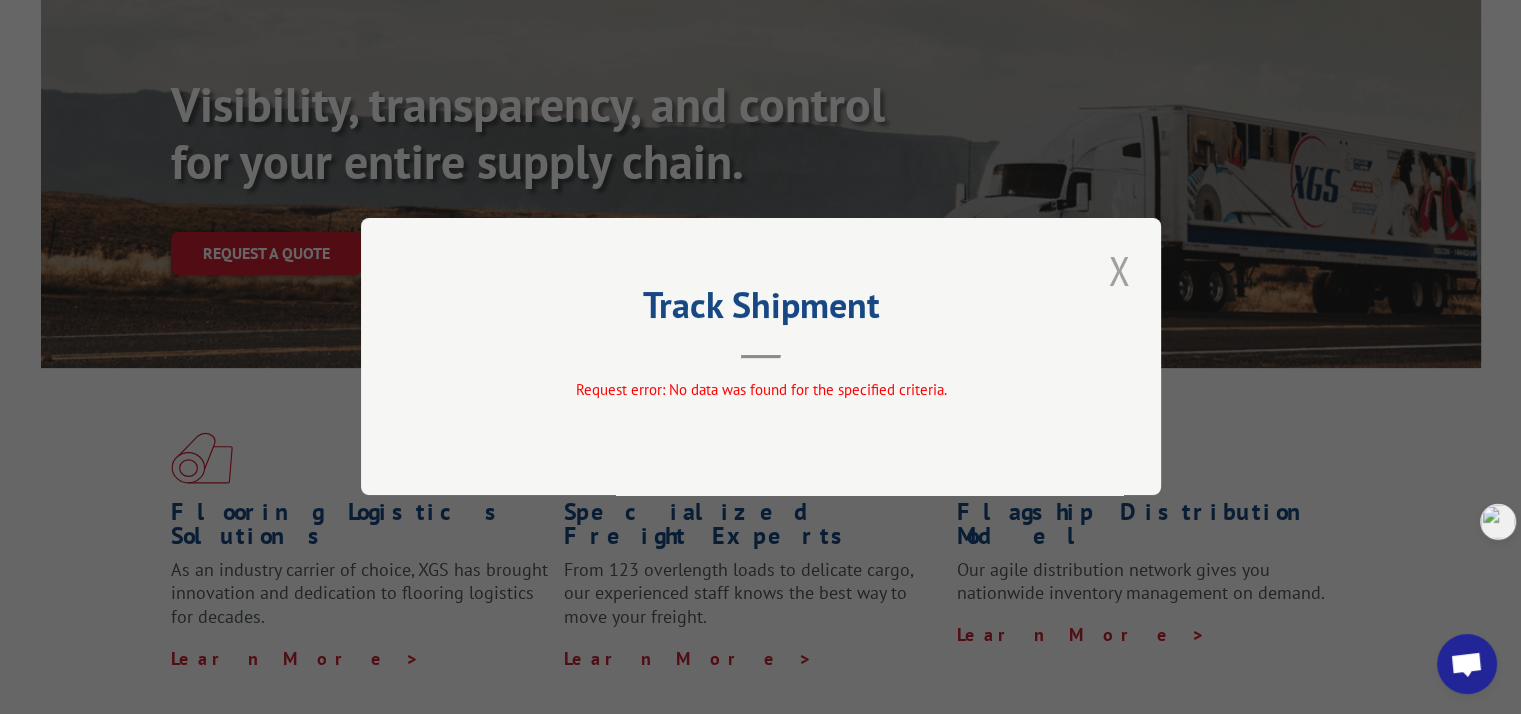 click at bounding box center [1119, 270] 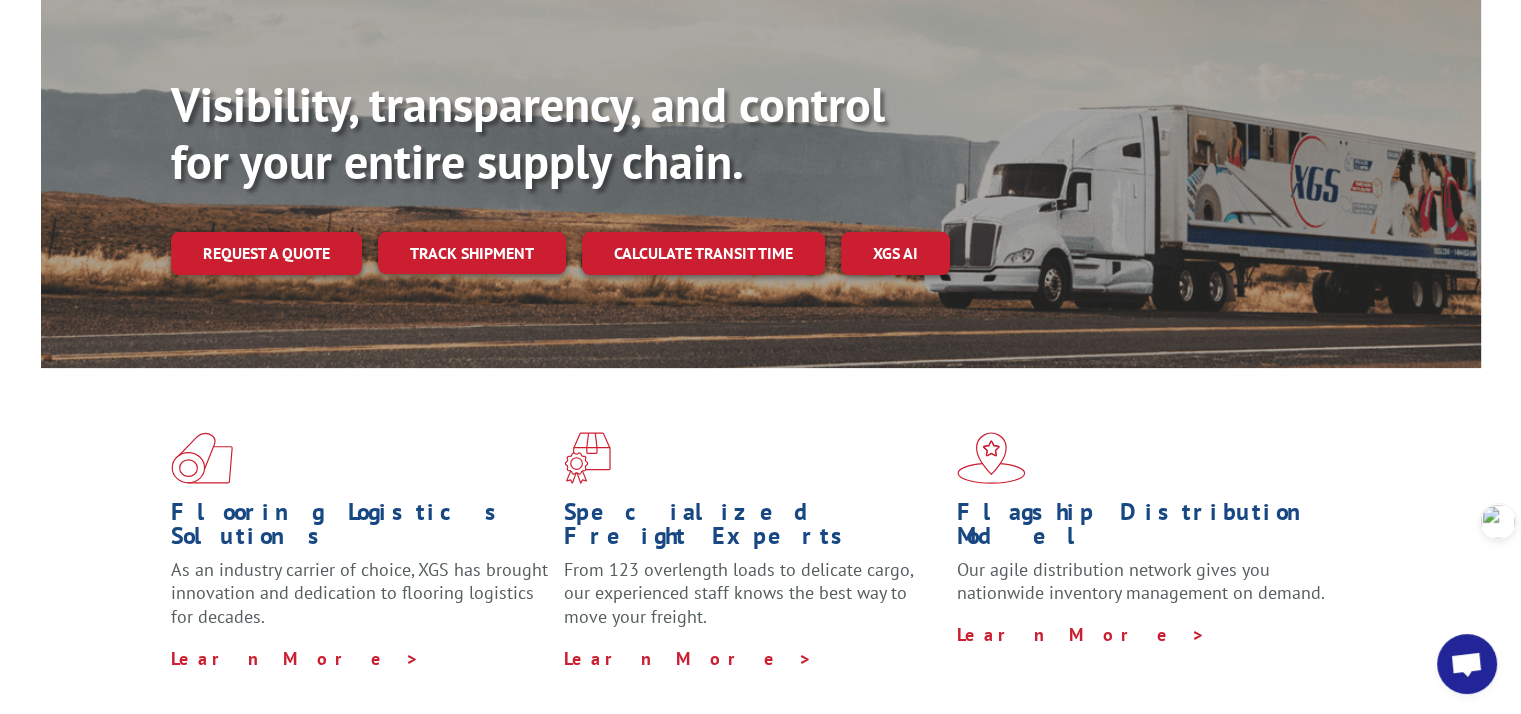 click on "Track shipment" at bounding box center (472, 253) 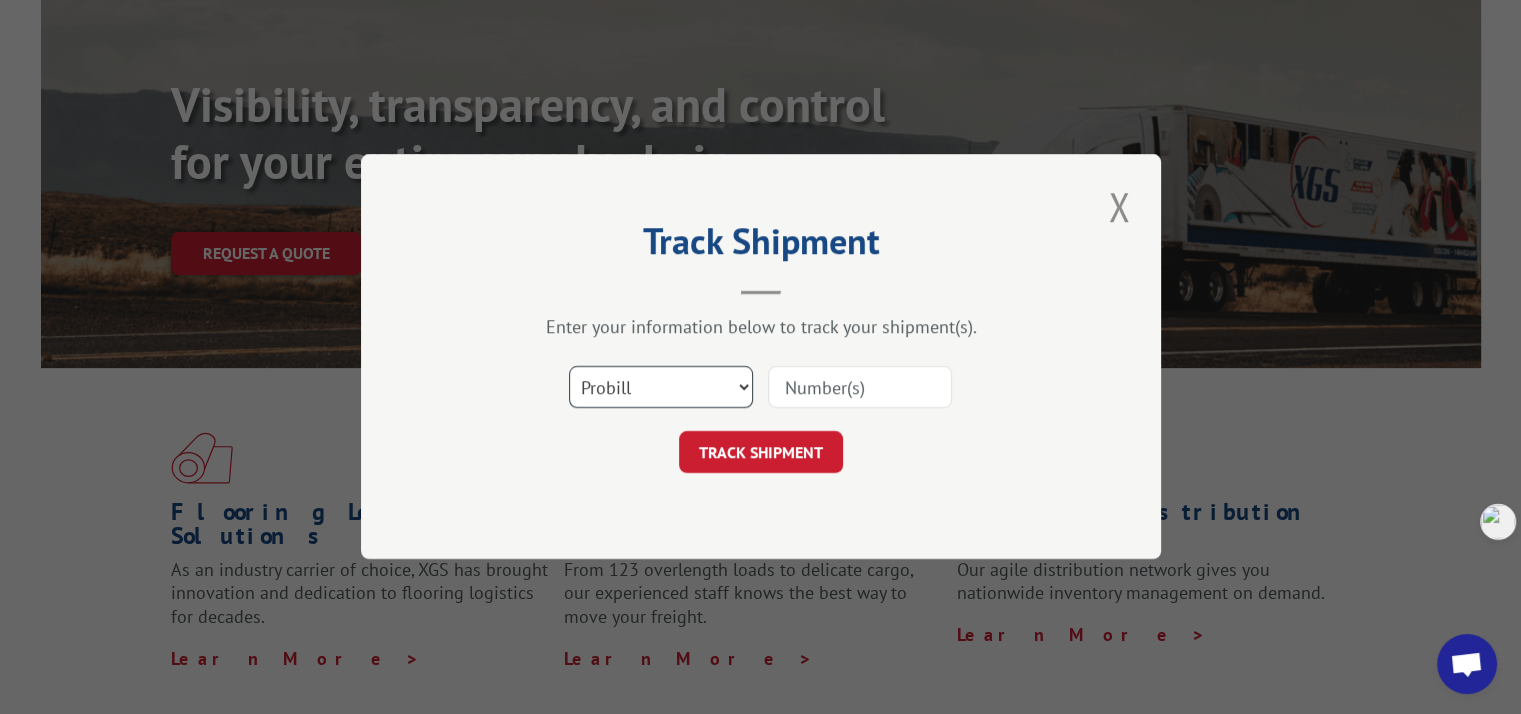 click on "Select category... Probill BOL PO" at bounding box center [661, 388] 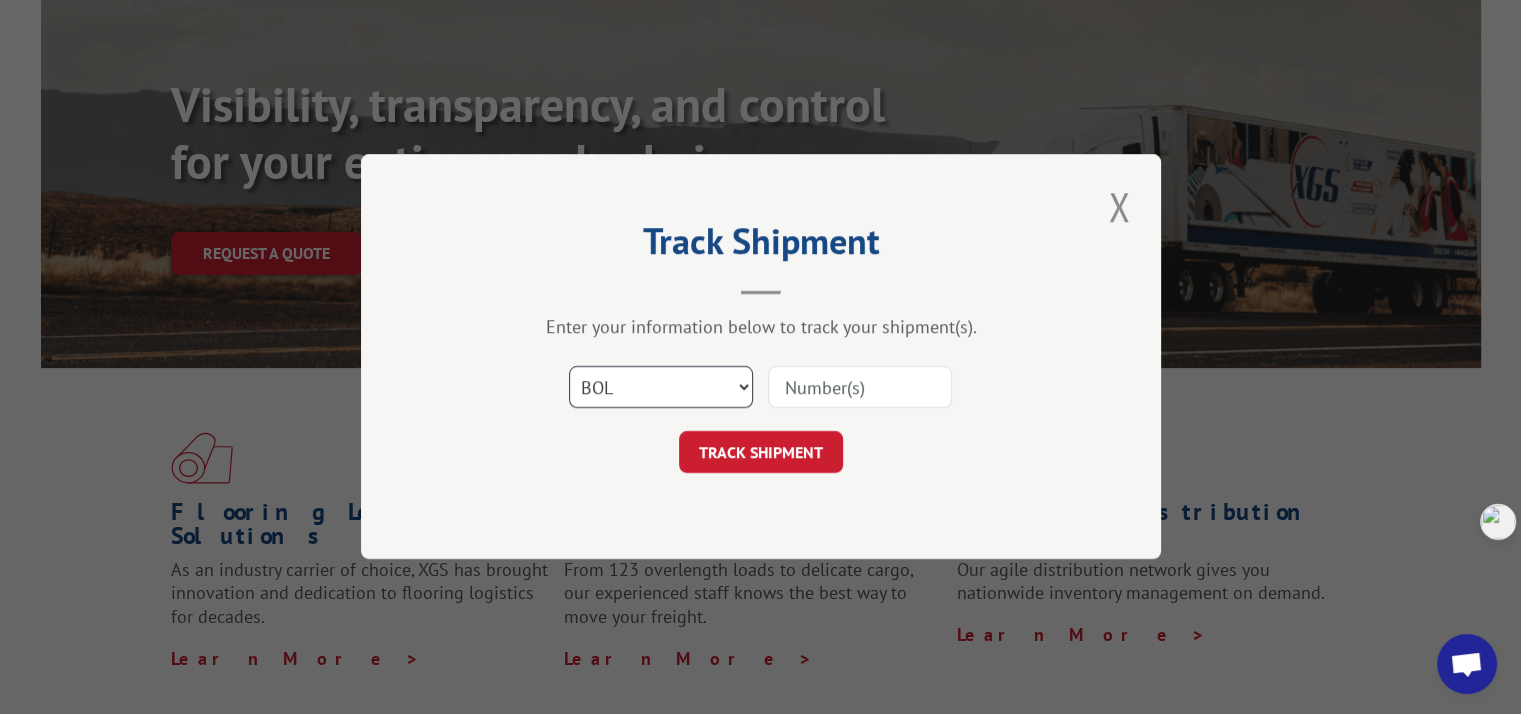 click on "Select category... Probill BOL PO" at bounding box center [661, 388] 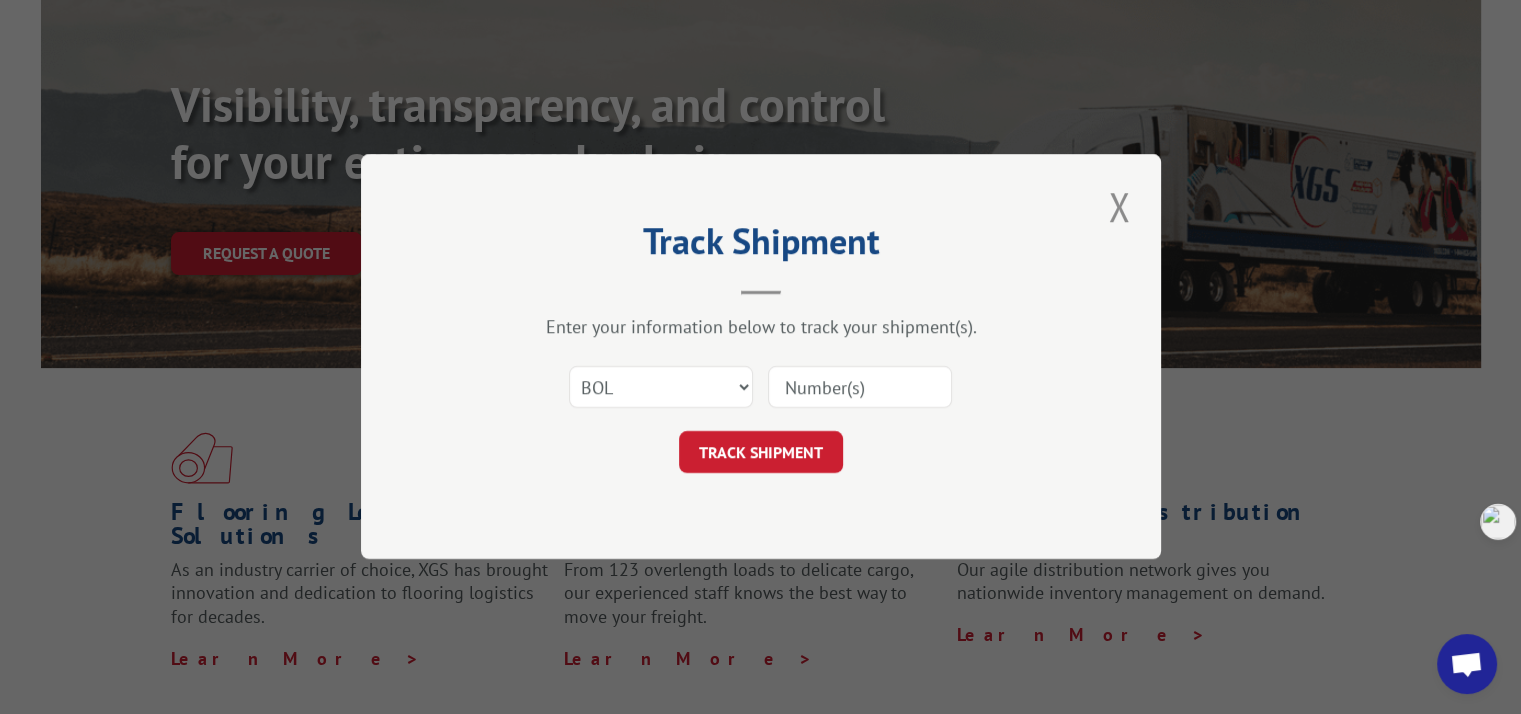 click at bounding box center [860, 388] 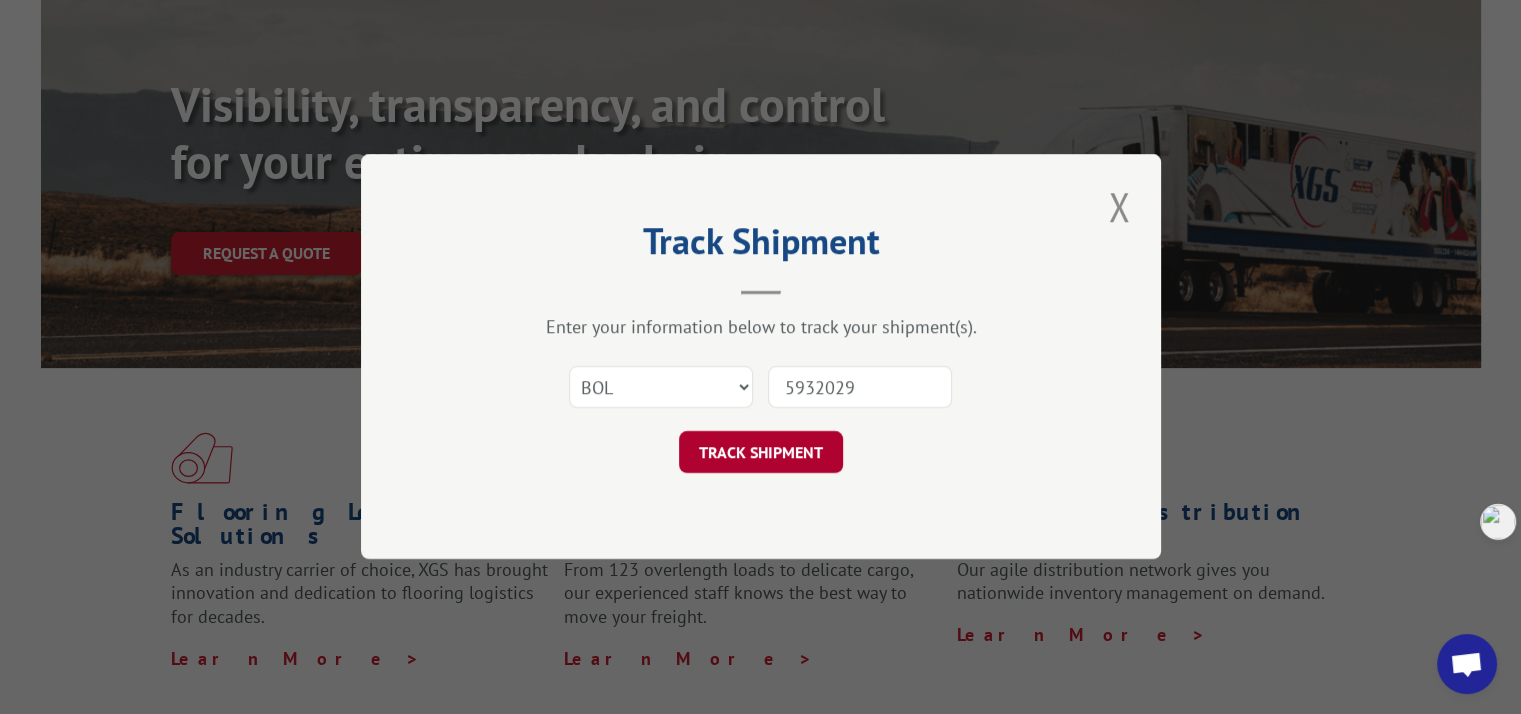 type on "5932029" 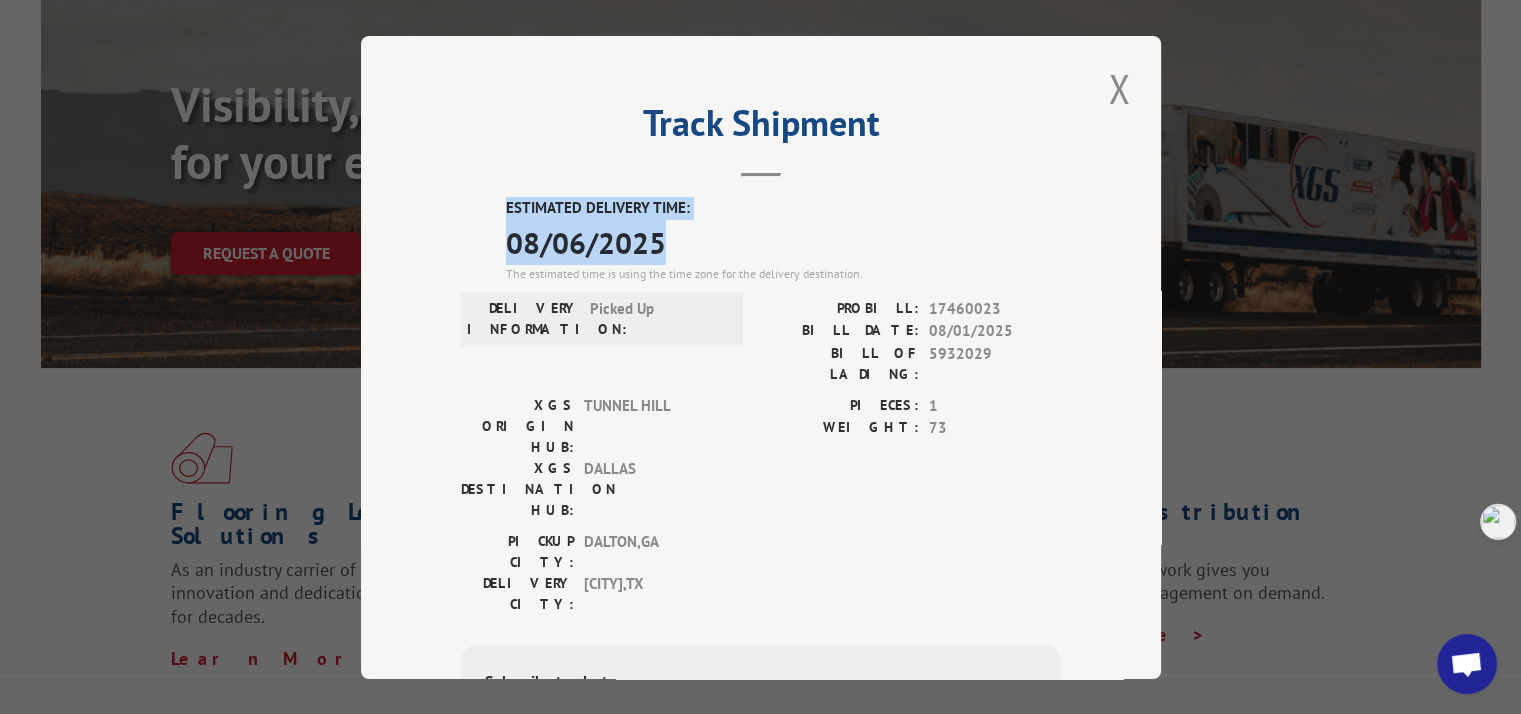 drag, startPoint x: 498, startPoint y: 200, endPoint x: 657, endPoint y: 240, distance: 163.95427 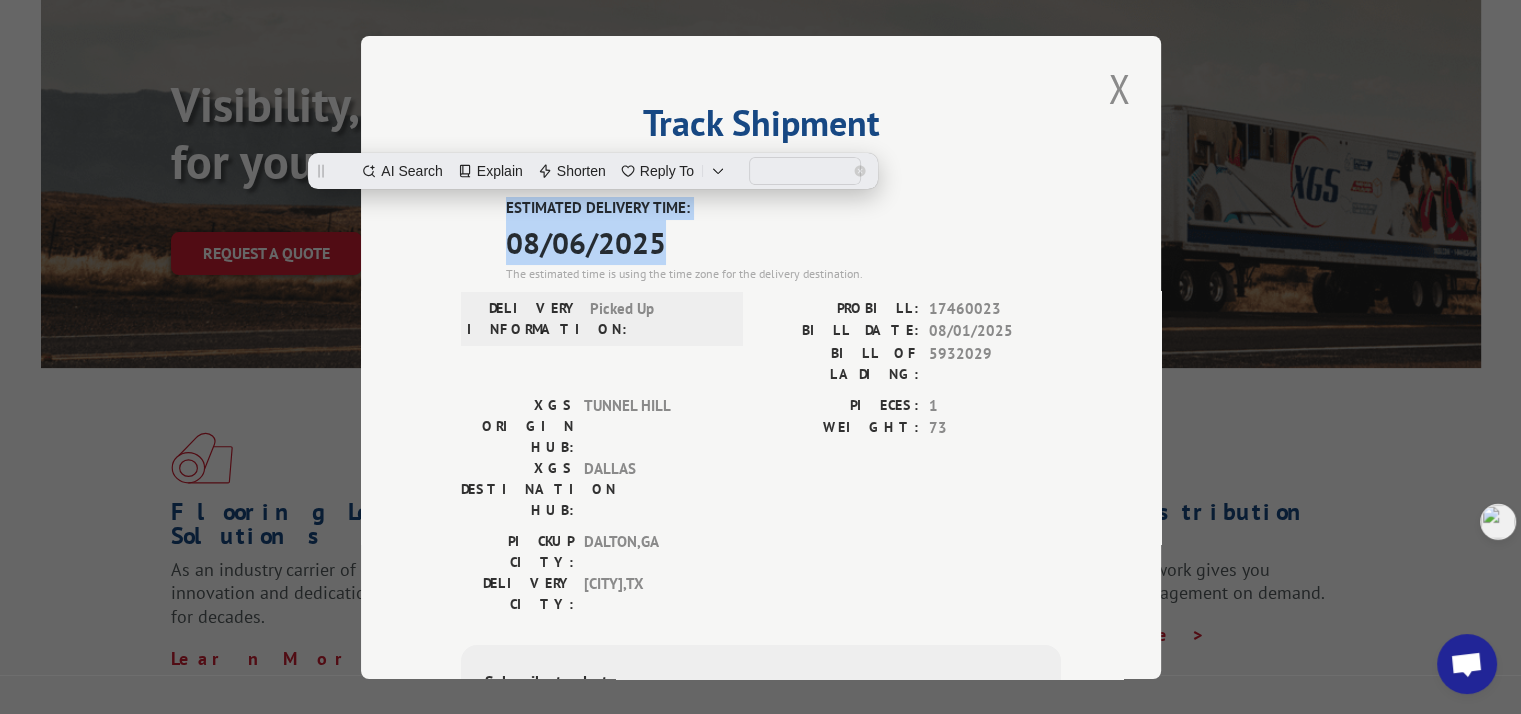 copy on "ESTIMATED DELIVERY TIME: 08/06/2025" 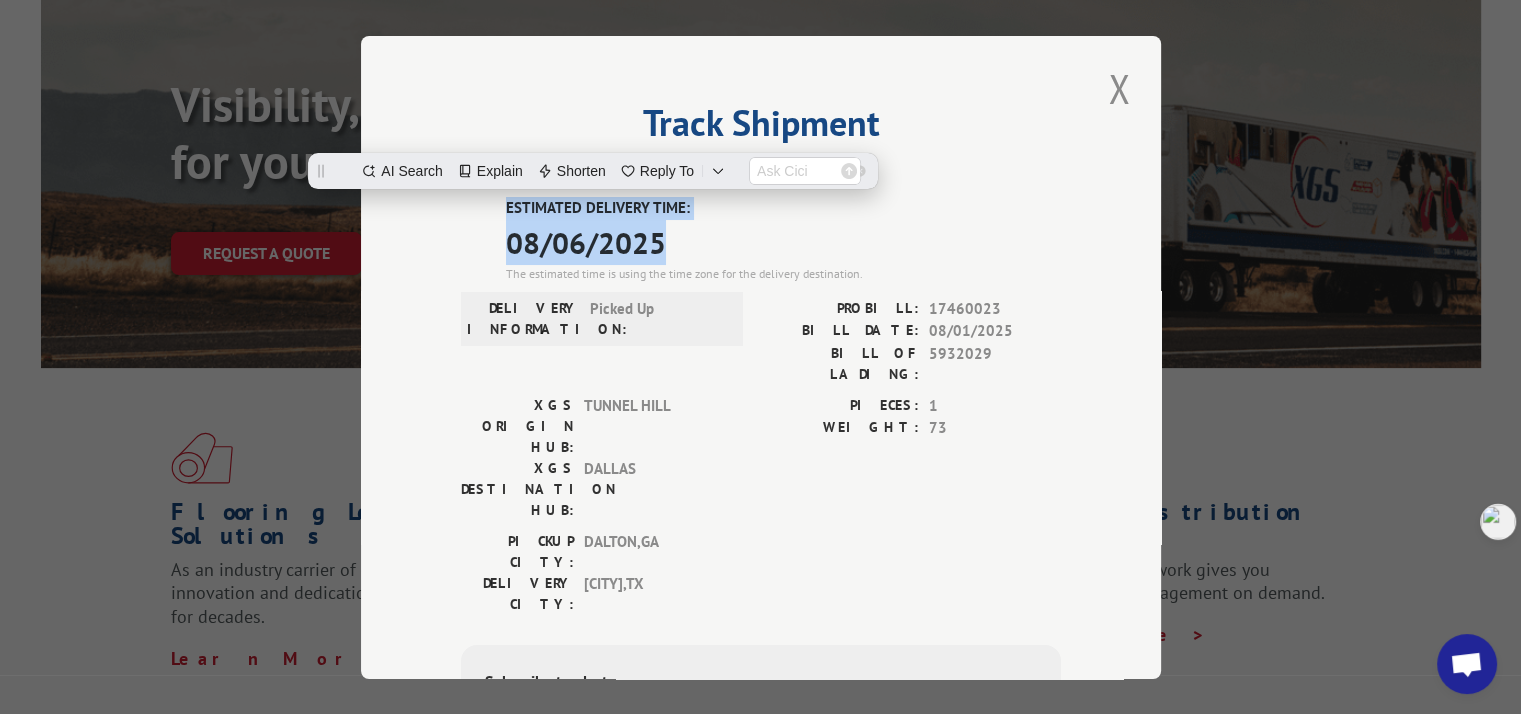 scroll, scrollTop: 0, scrollLeft: 0, axis: both 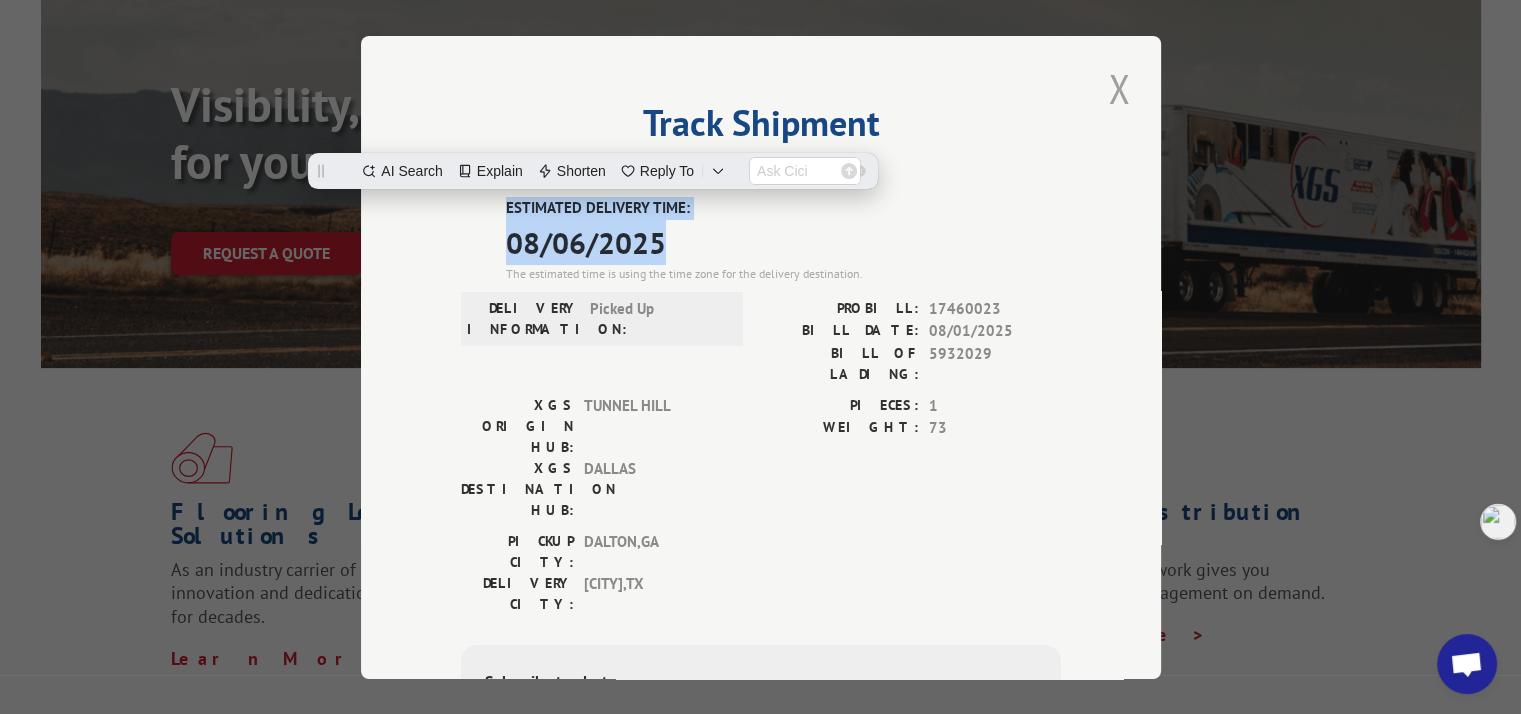 click at bounding box center [1119, 88] 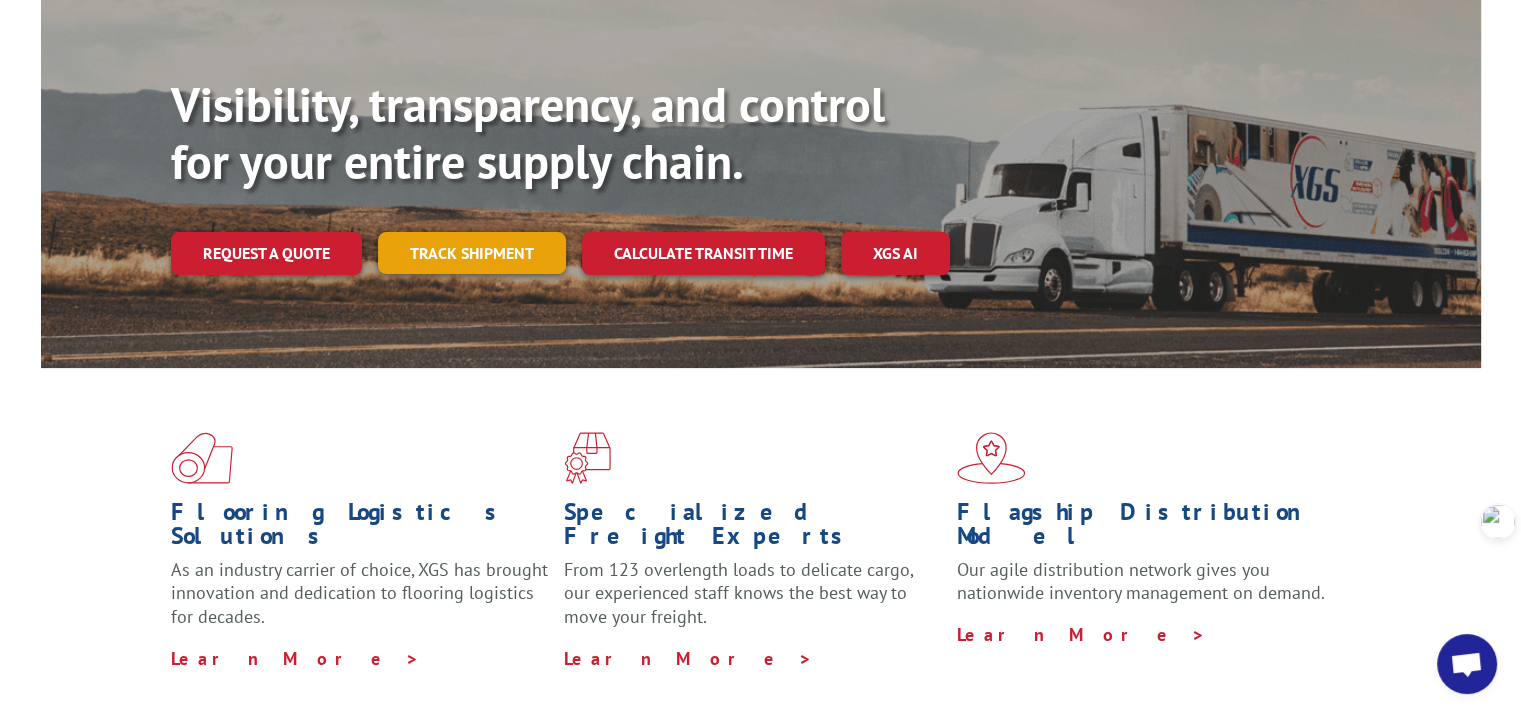 click on "Track shipment" at bounding box center (472, 253) 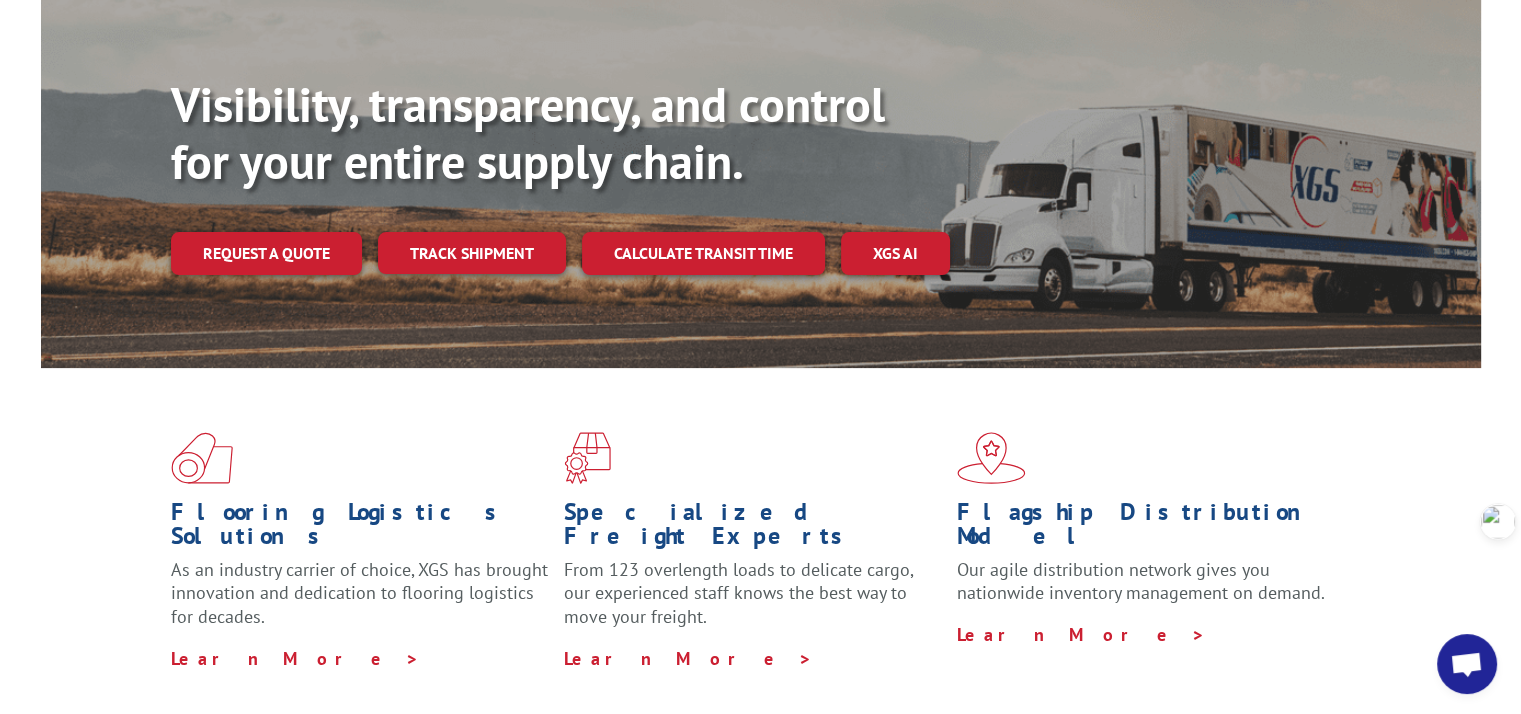 scroll, scrollTop: 0, scrollLeft: 0, axis: both 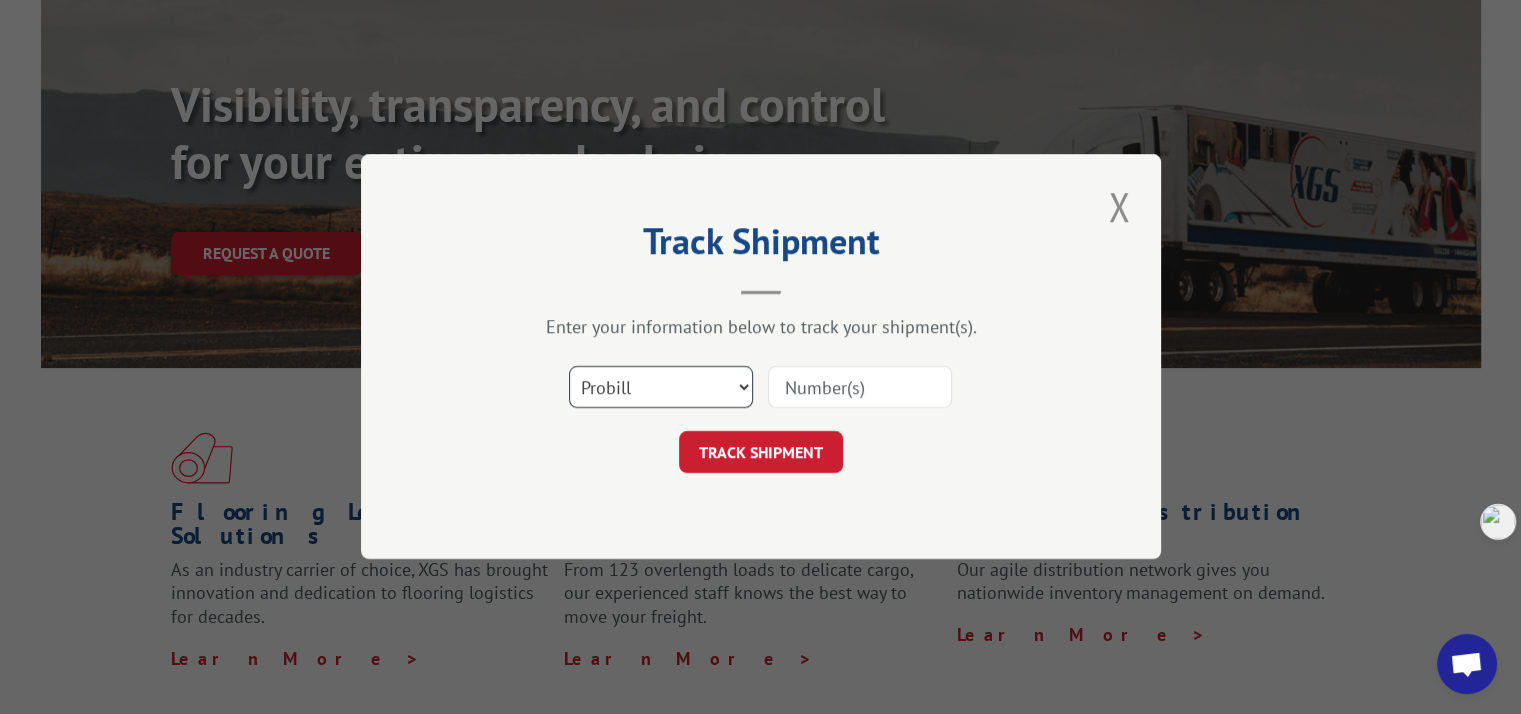 click on "Select category... Probill BOL PO" at bounding box center (661, 388) 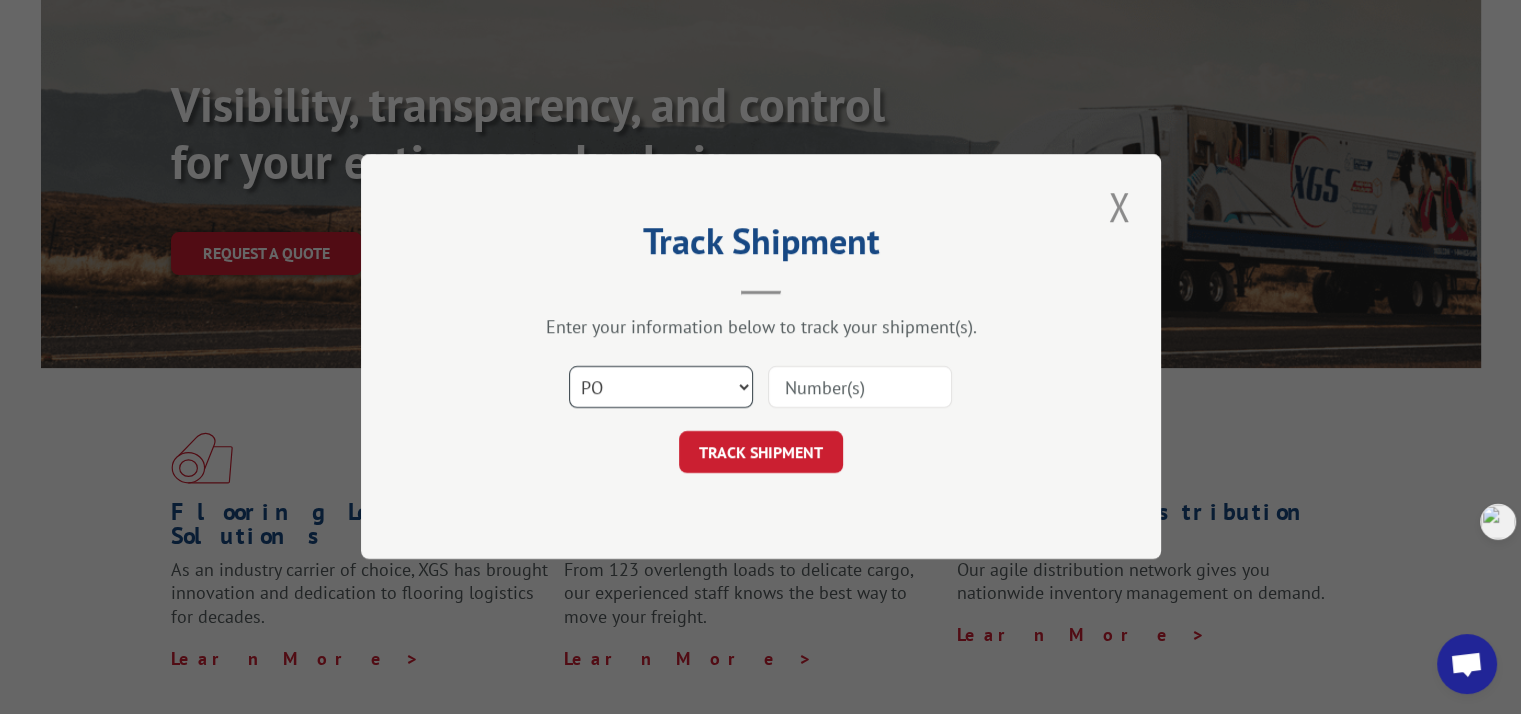 click on "Select category... Probill BOL PO" at bounding box center [661, 388] 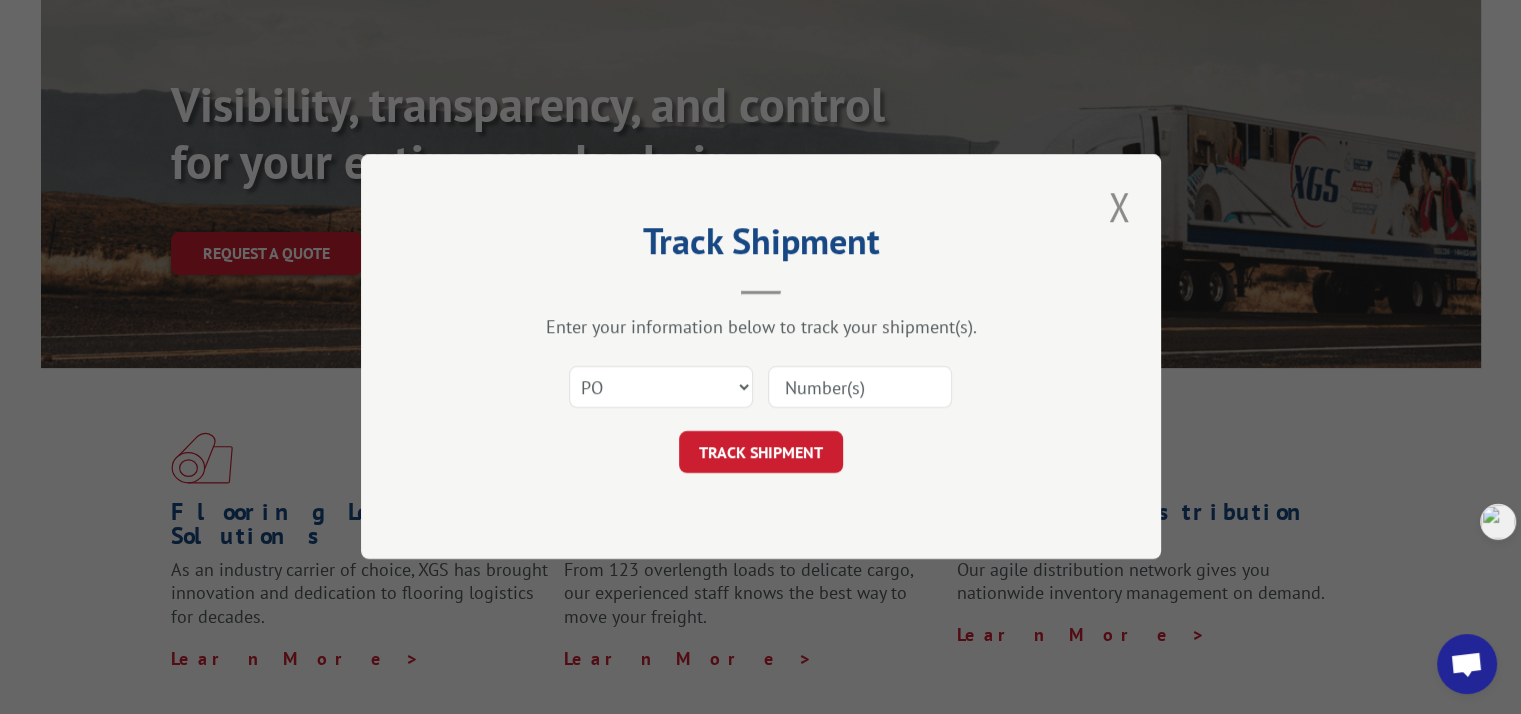 click at bounding box center [860, 388] 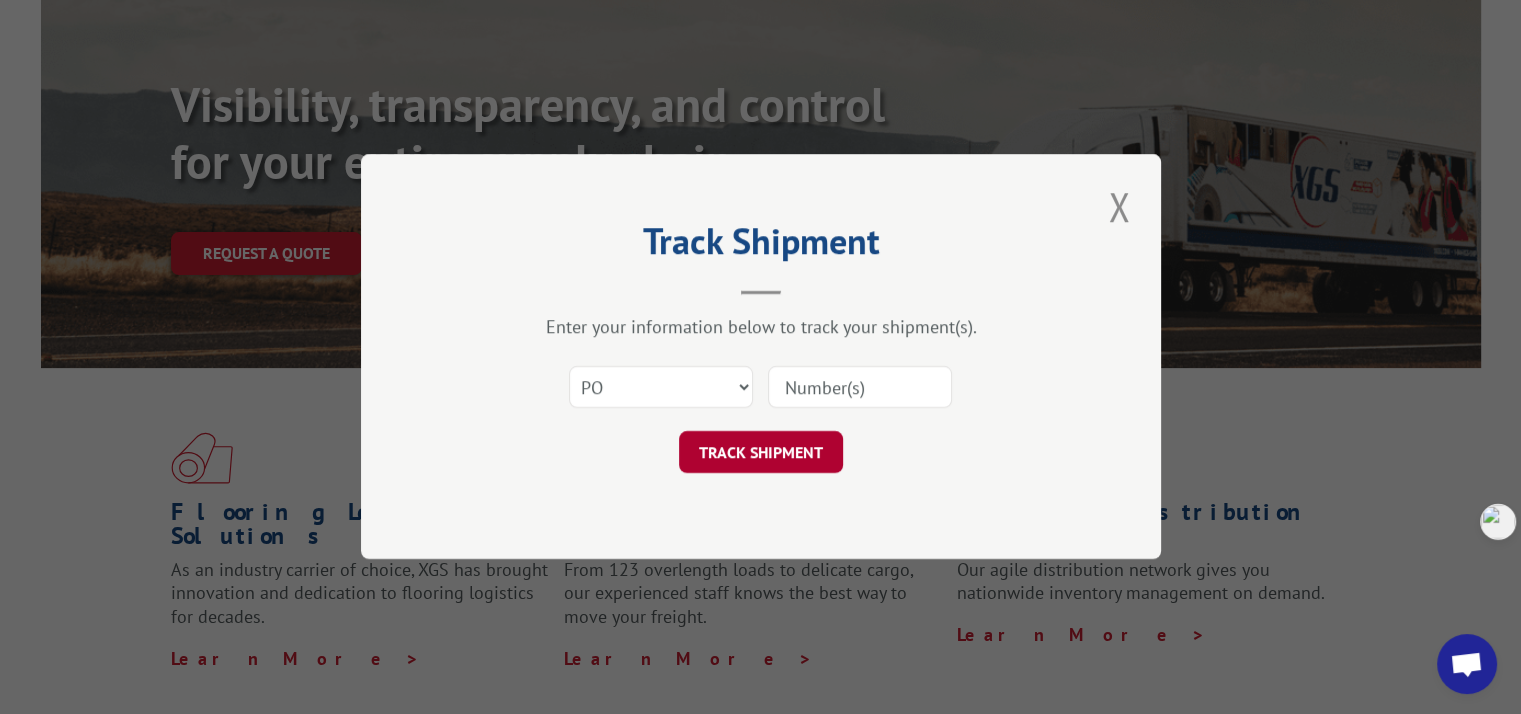 paste on "293189519" 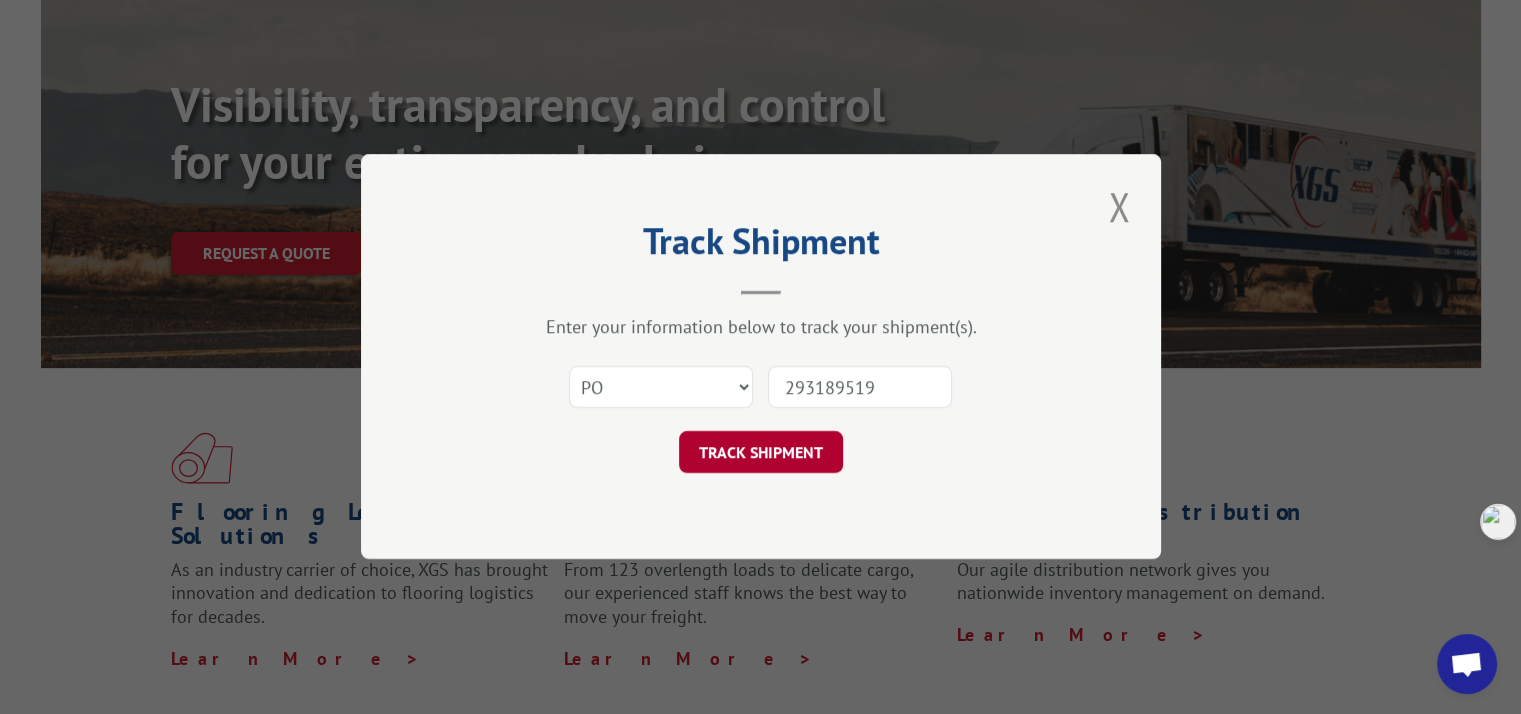 type on "293189519" 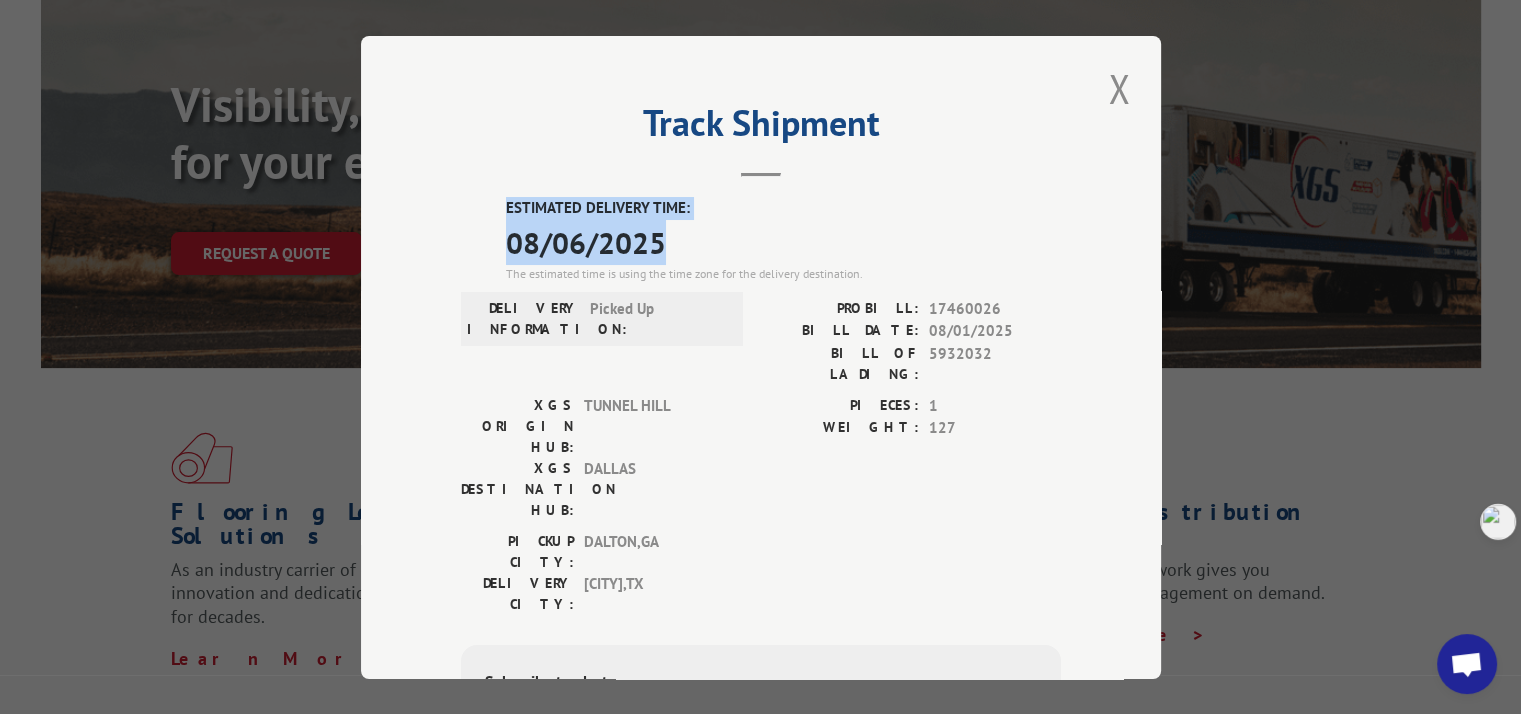 drag, startPoint x: 498, startPoint y: 207, endPoint x: 692, endPoint y: 248, distance: 198.28514 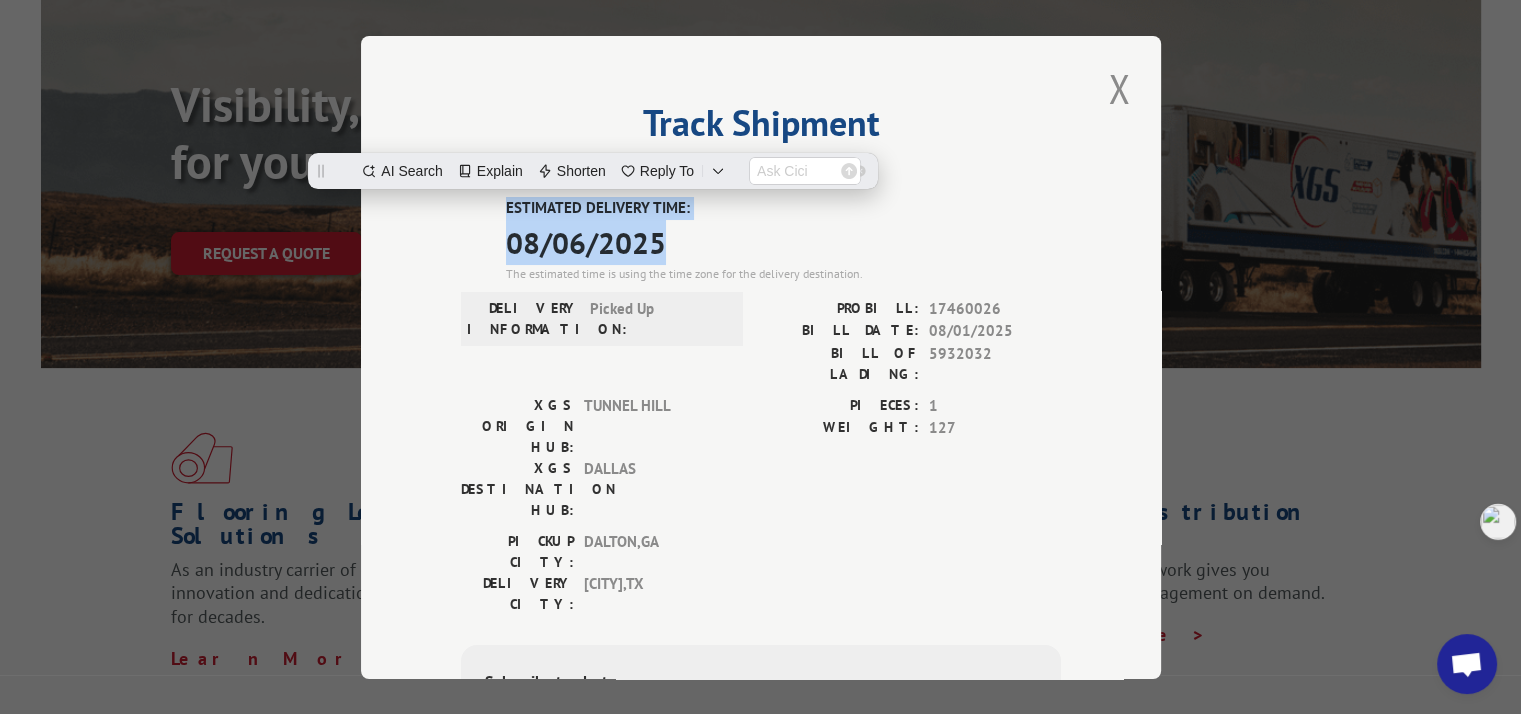 scroll, scrollTop: 0, scrollLeft: 0, axis: both 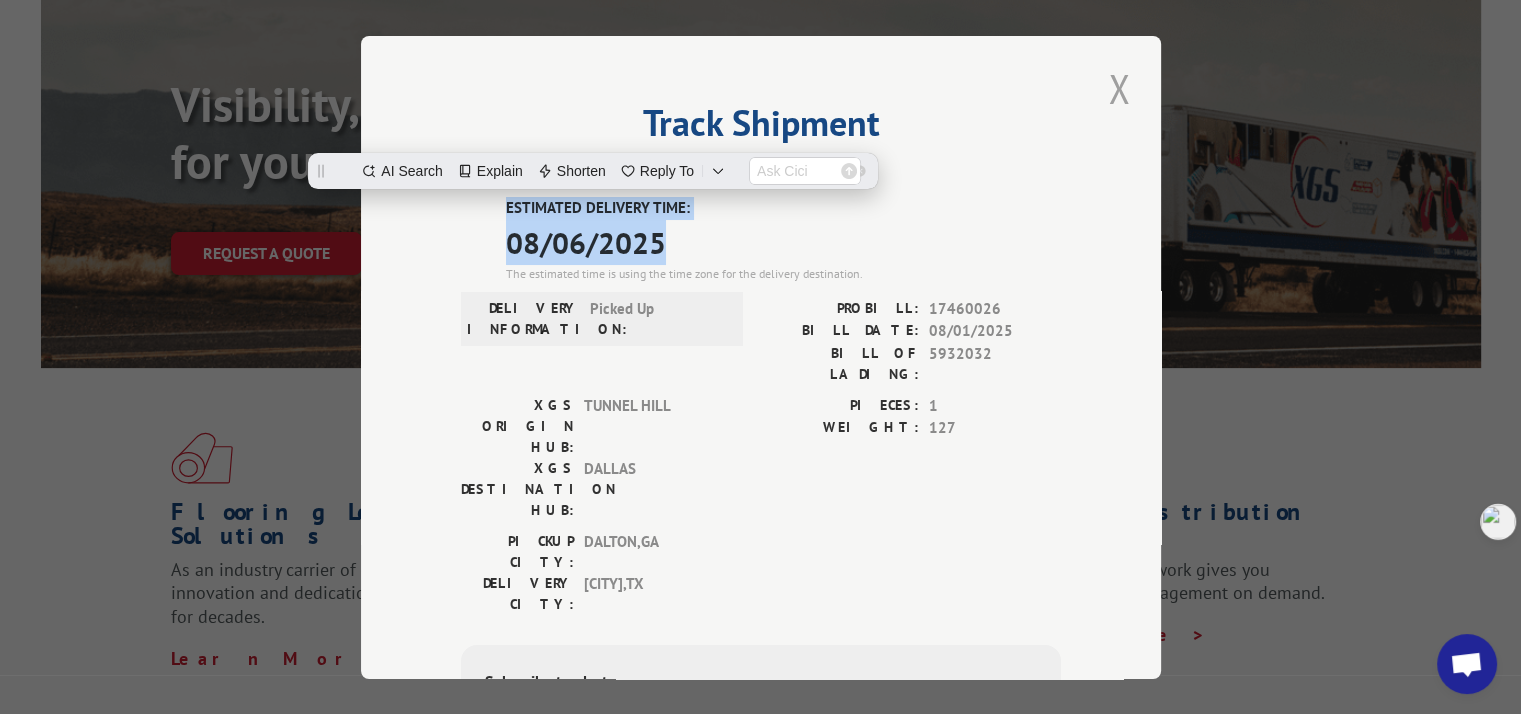 click at bounding box center [1119, 88] 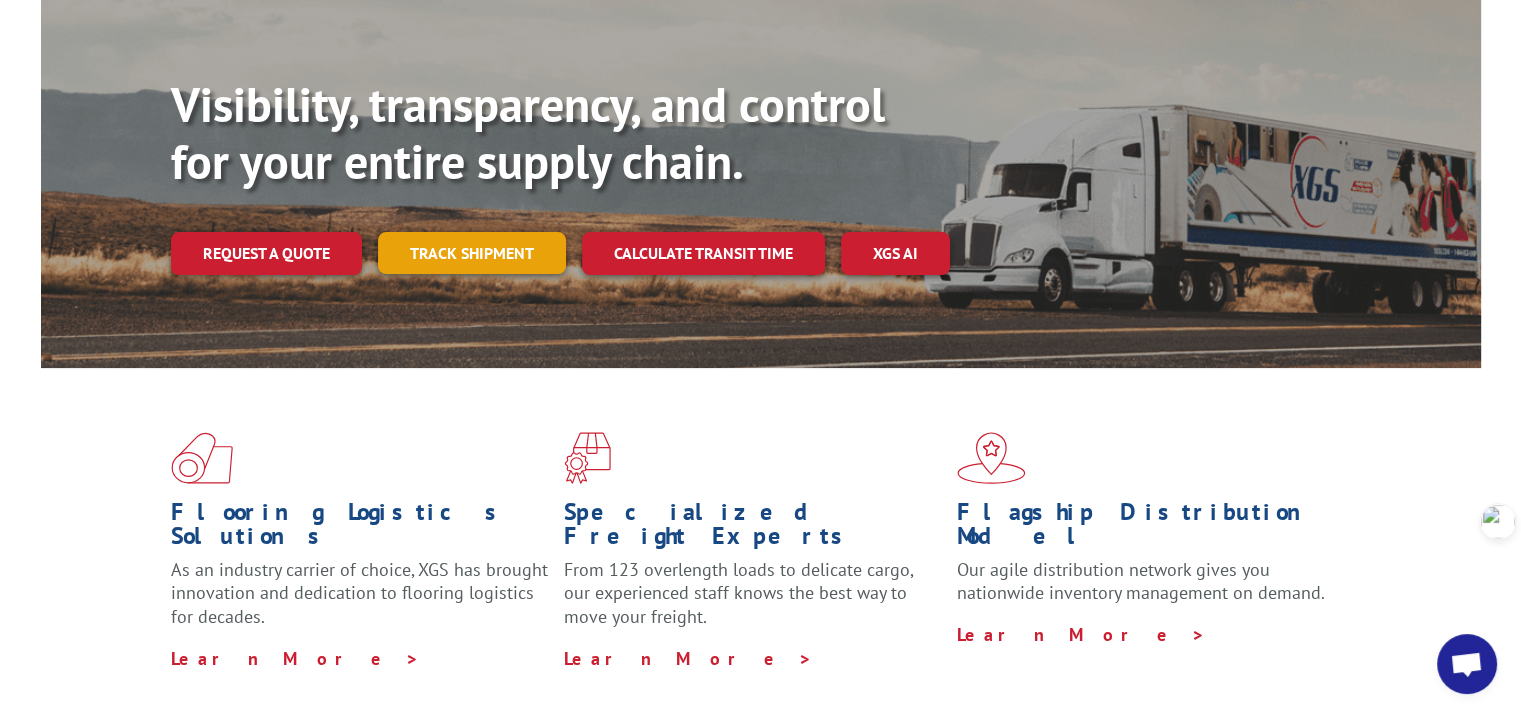click on "Track shipment" at bounding box center (472, 253) 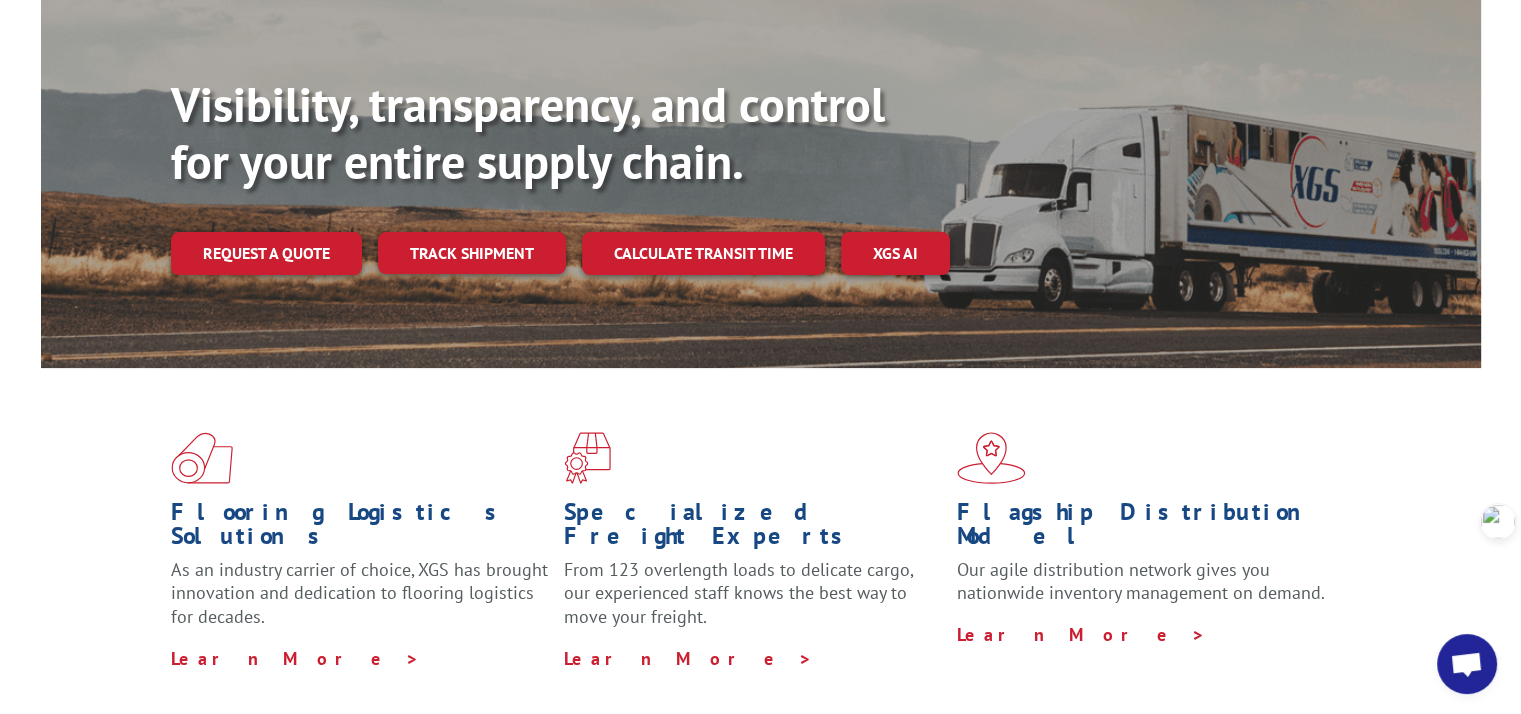 scroll, scrollTop: 0, scrollLeft: 0, axis: both 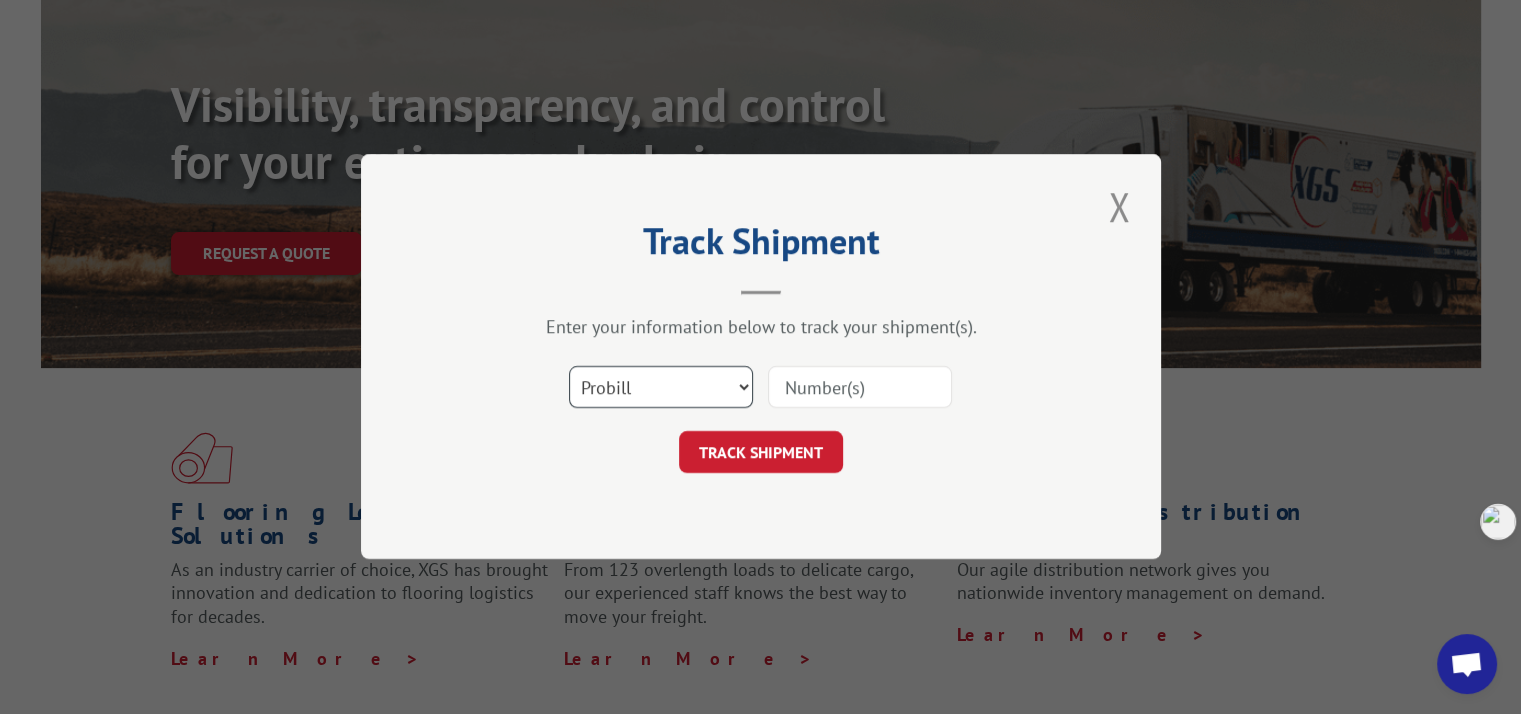 click on "Select category... Probill BOL PO" at bounding box center [661, 388] 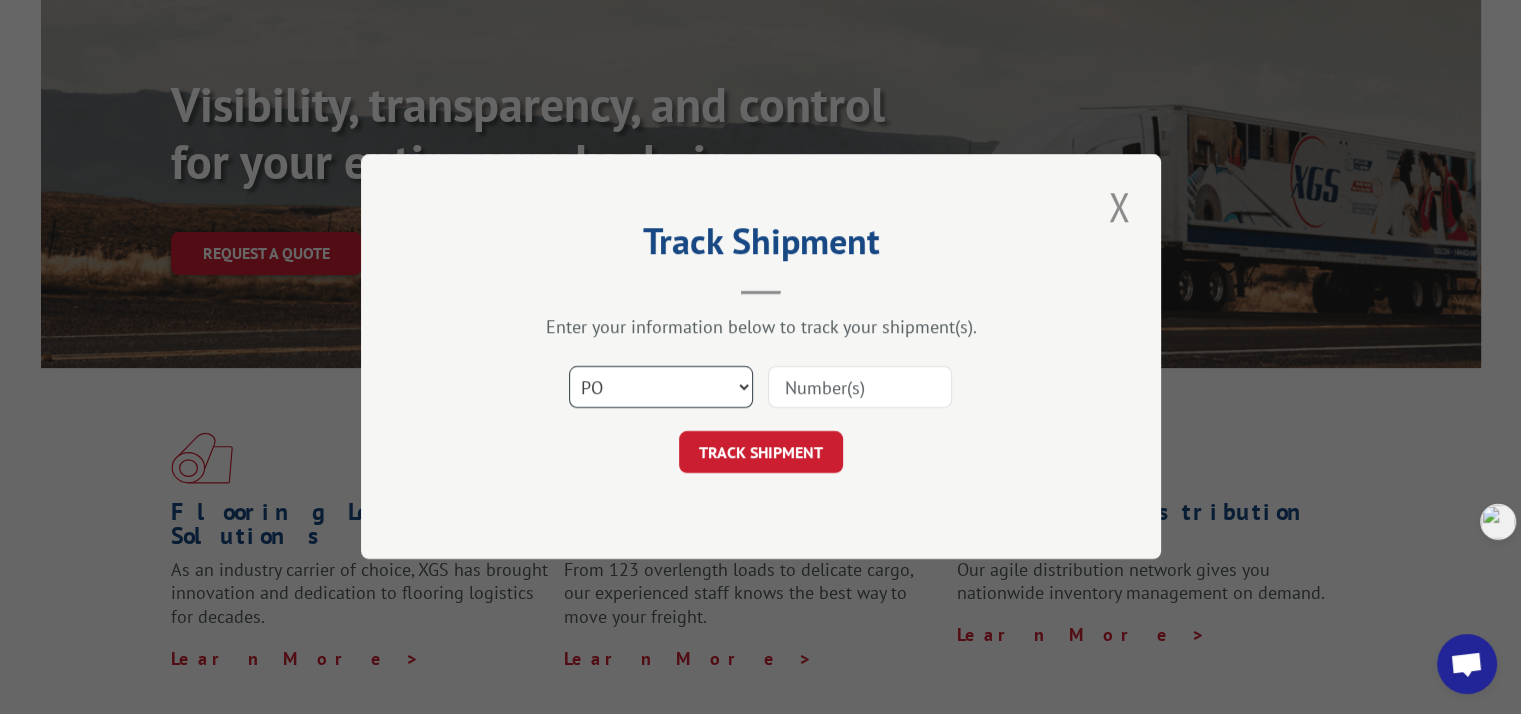 click on "Select category... Probill BOL PO" at bounding box center [661, 388] 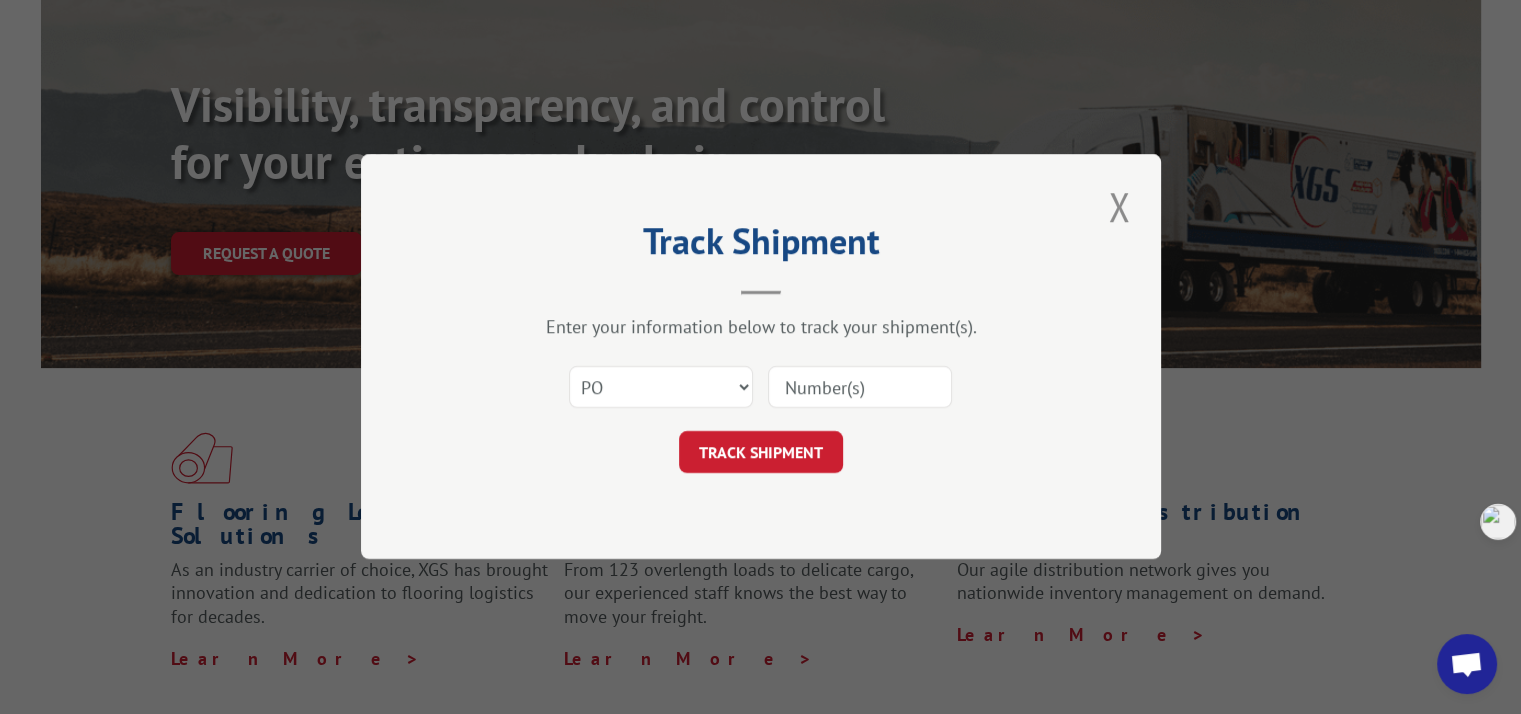 click at bounding box center (860, 388) 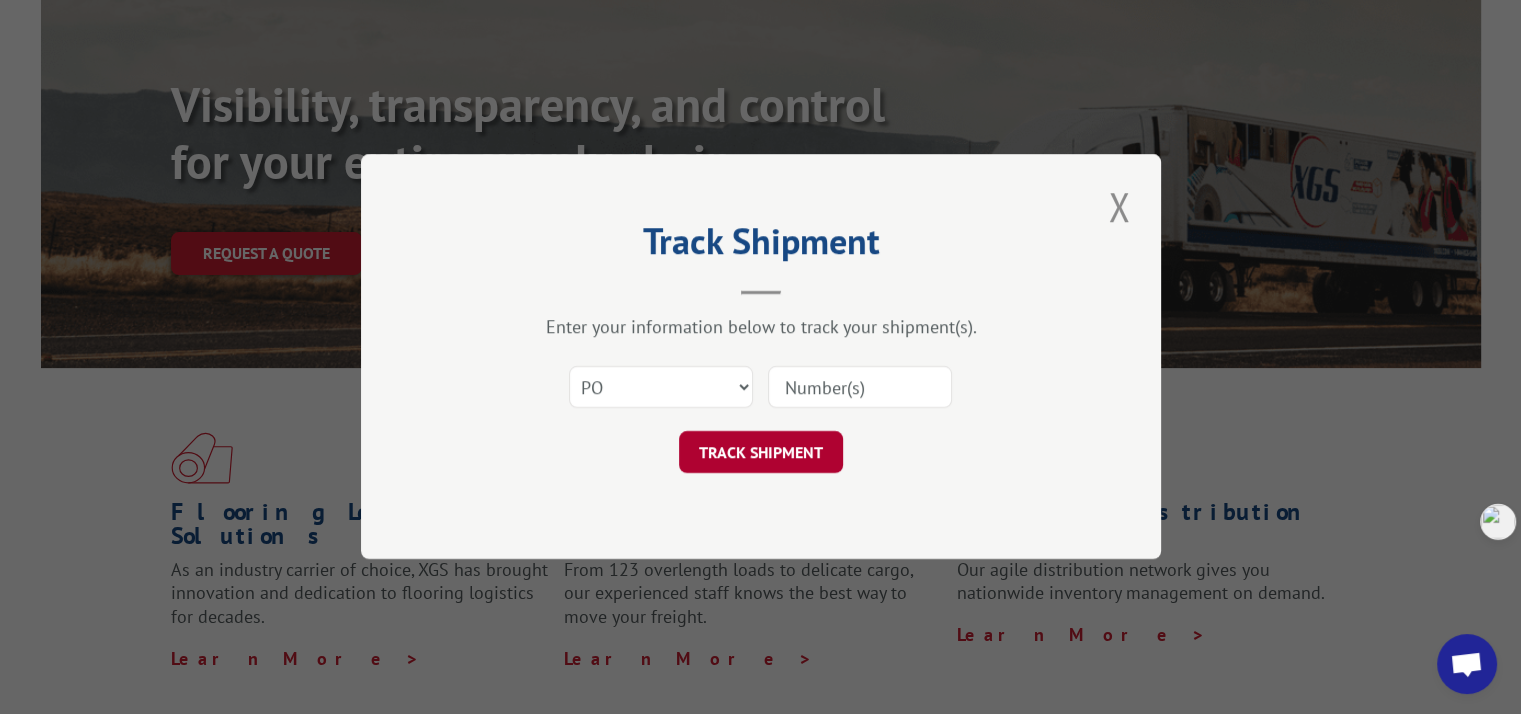 paste on "293204286" 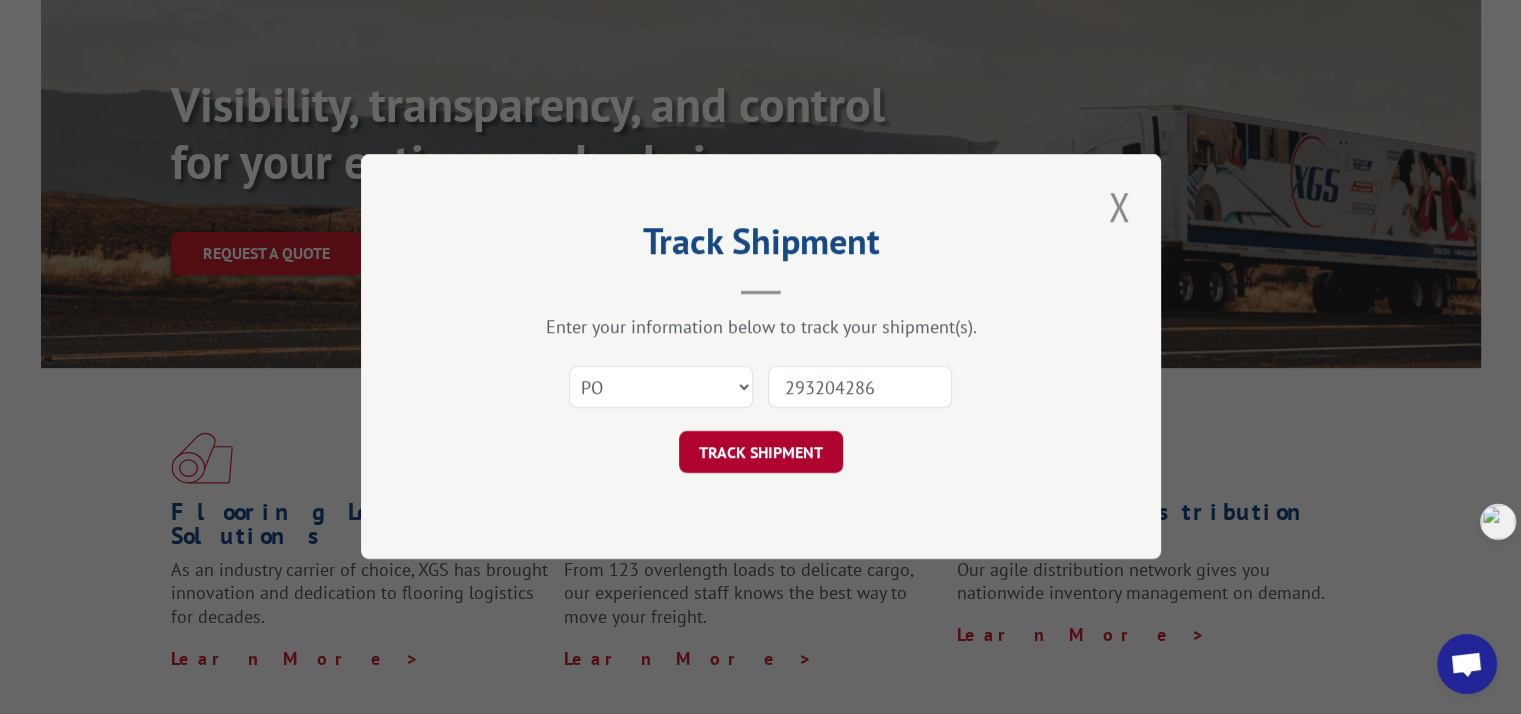 type on "293204286" 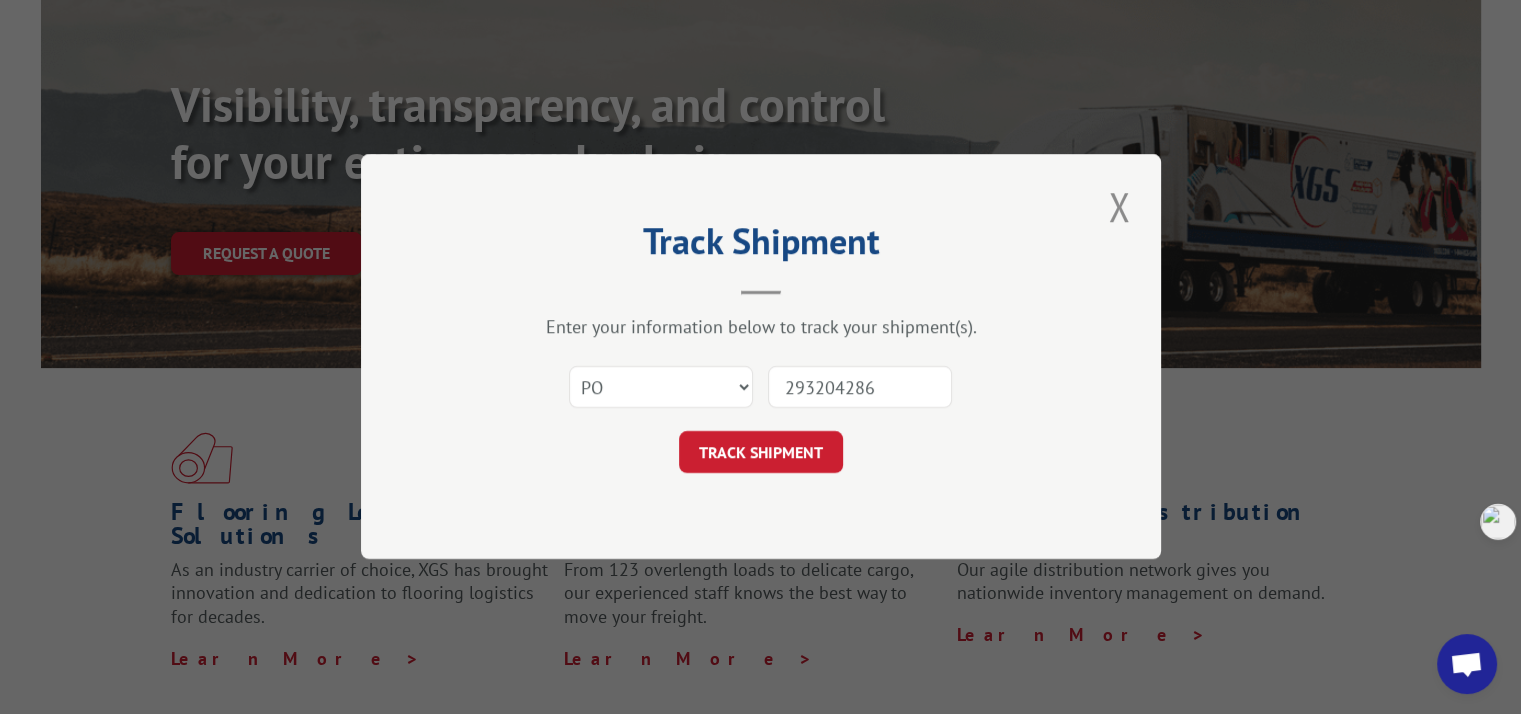 click on "TRACK SHIPMENT" at bounding box center (761, 453) 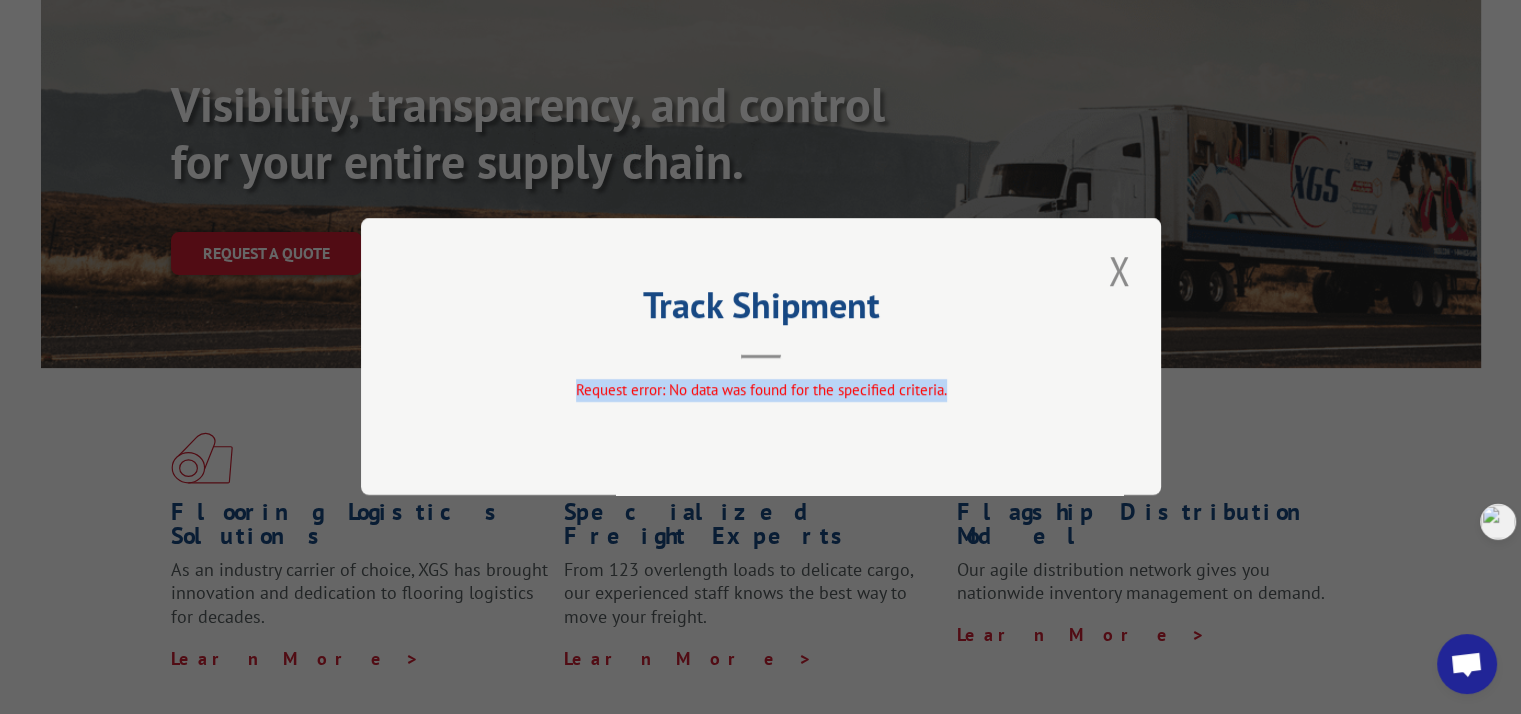 drag, startPoint x: 572, startPoint y: 388, endPoint x: 952, endPoint y: 393, distance: 380.0329 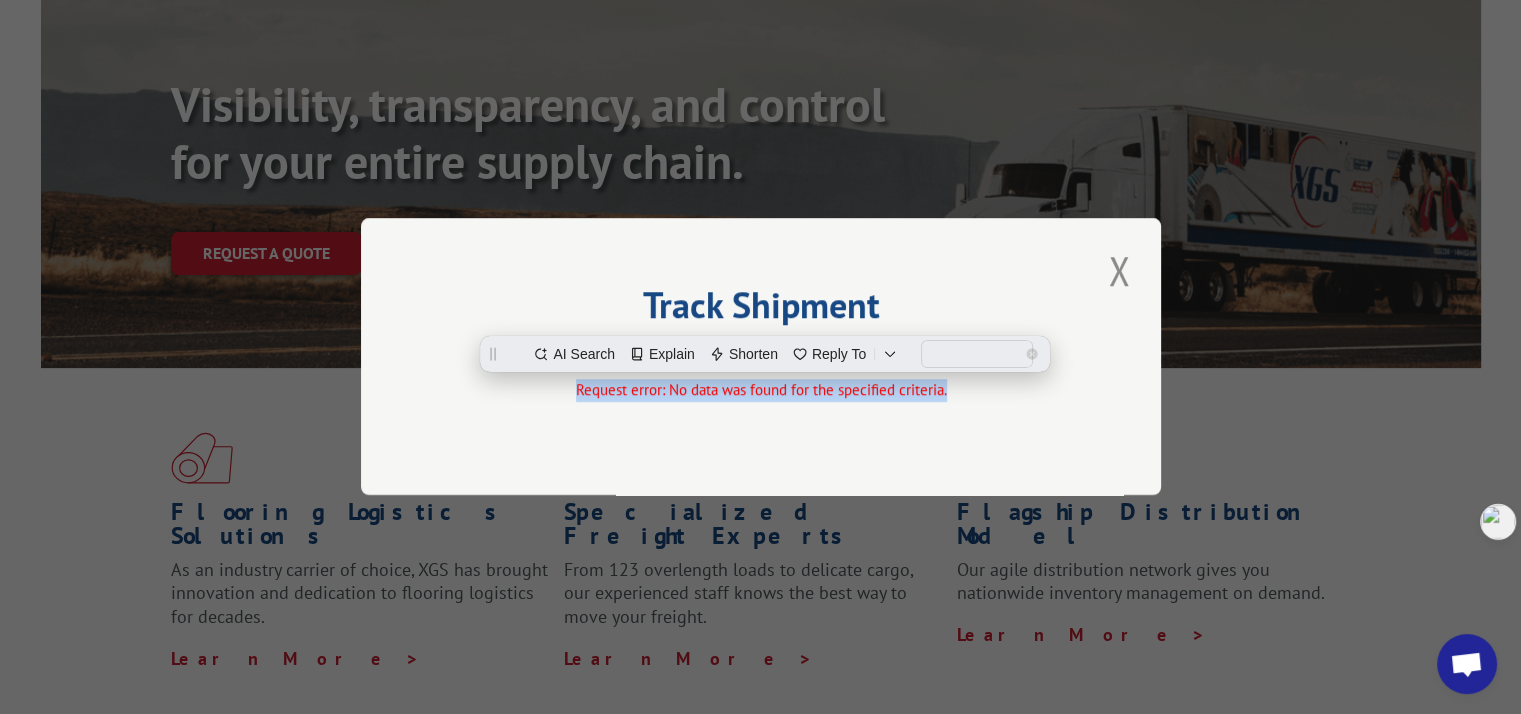 copy on "Request error: No data was found for the specified criteria." 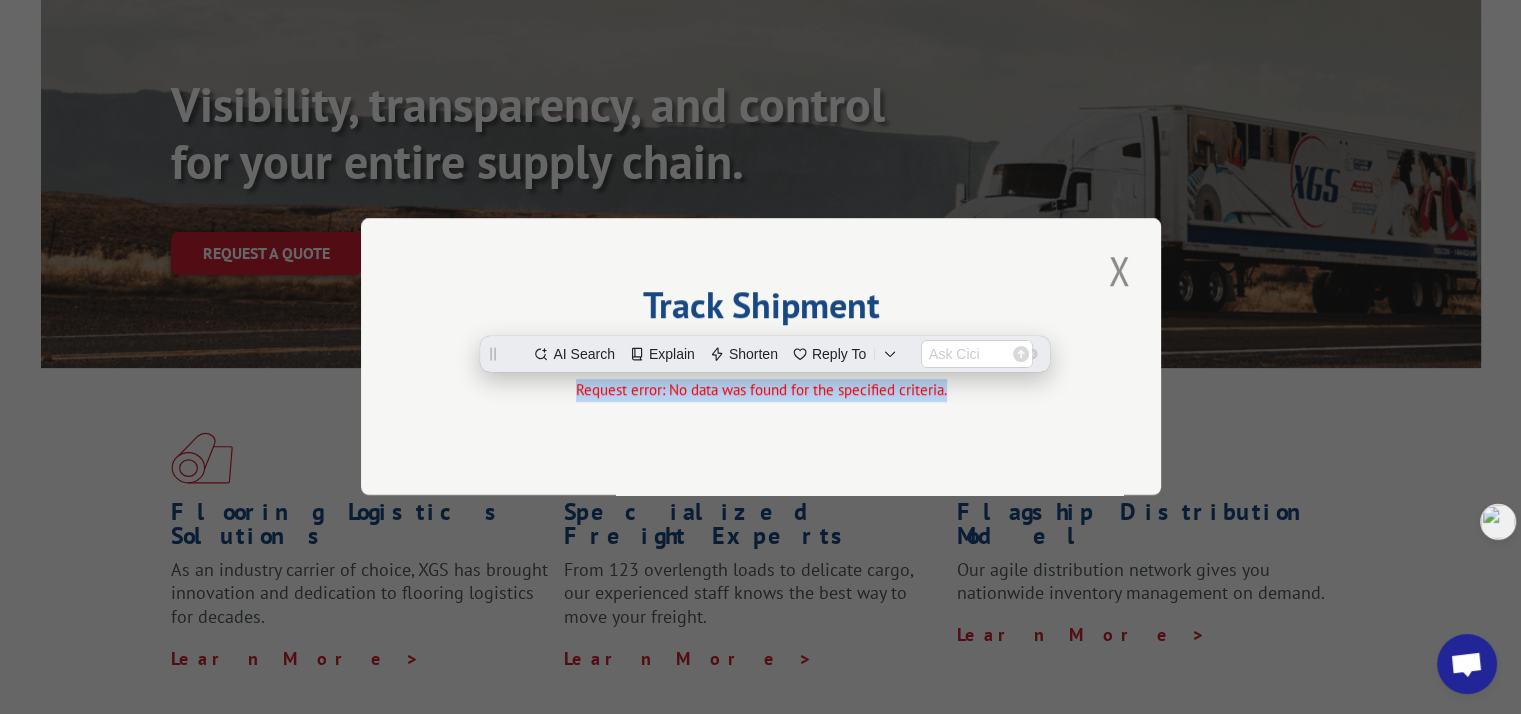 scroll, scrollTop: 0, scrollLeft: 0, axis: both 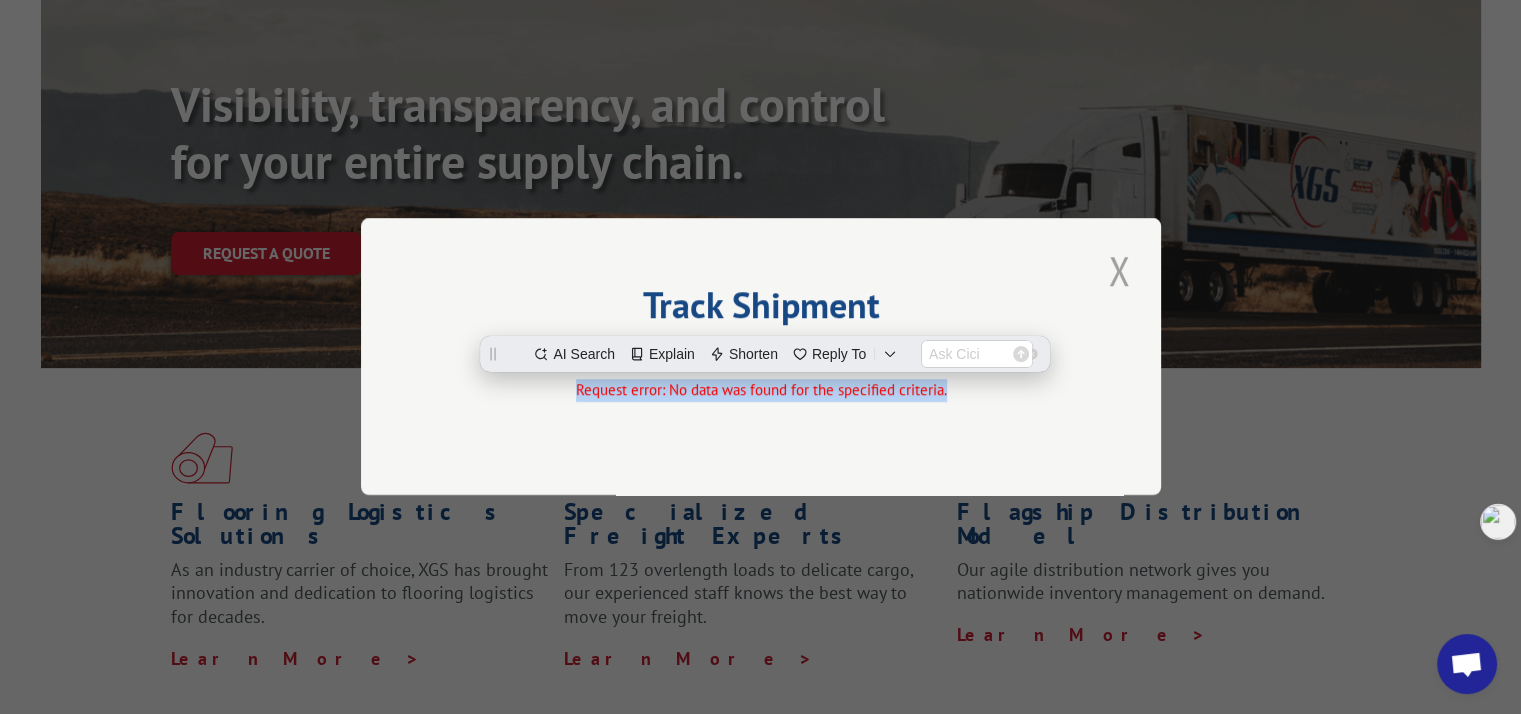 click at bounding box center [1119, 270] 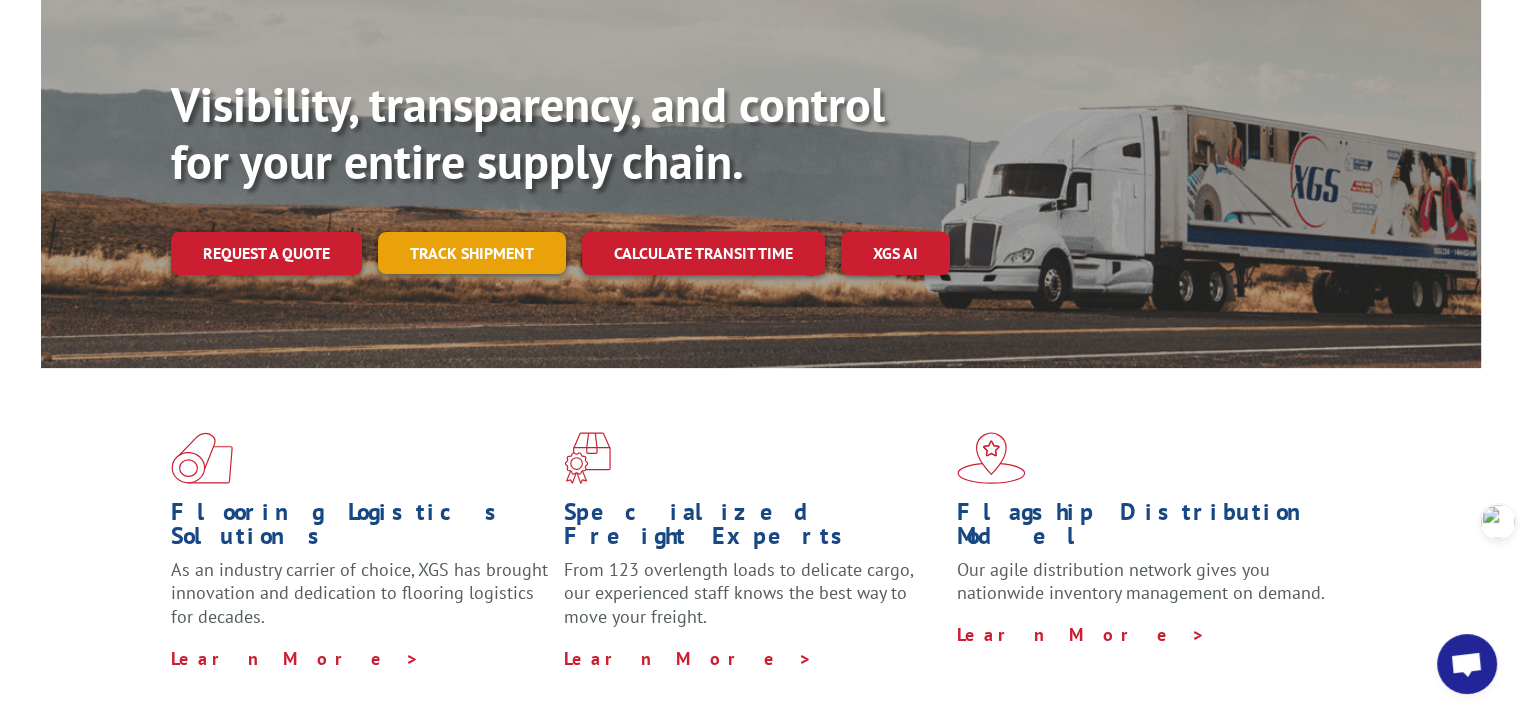 click on "Track shipment" at bounding box center [472, 253] 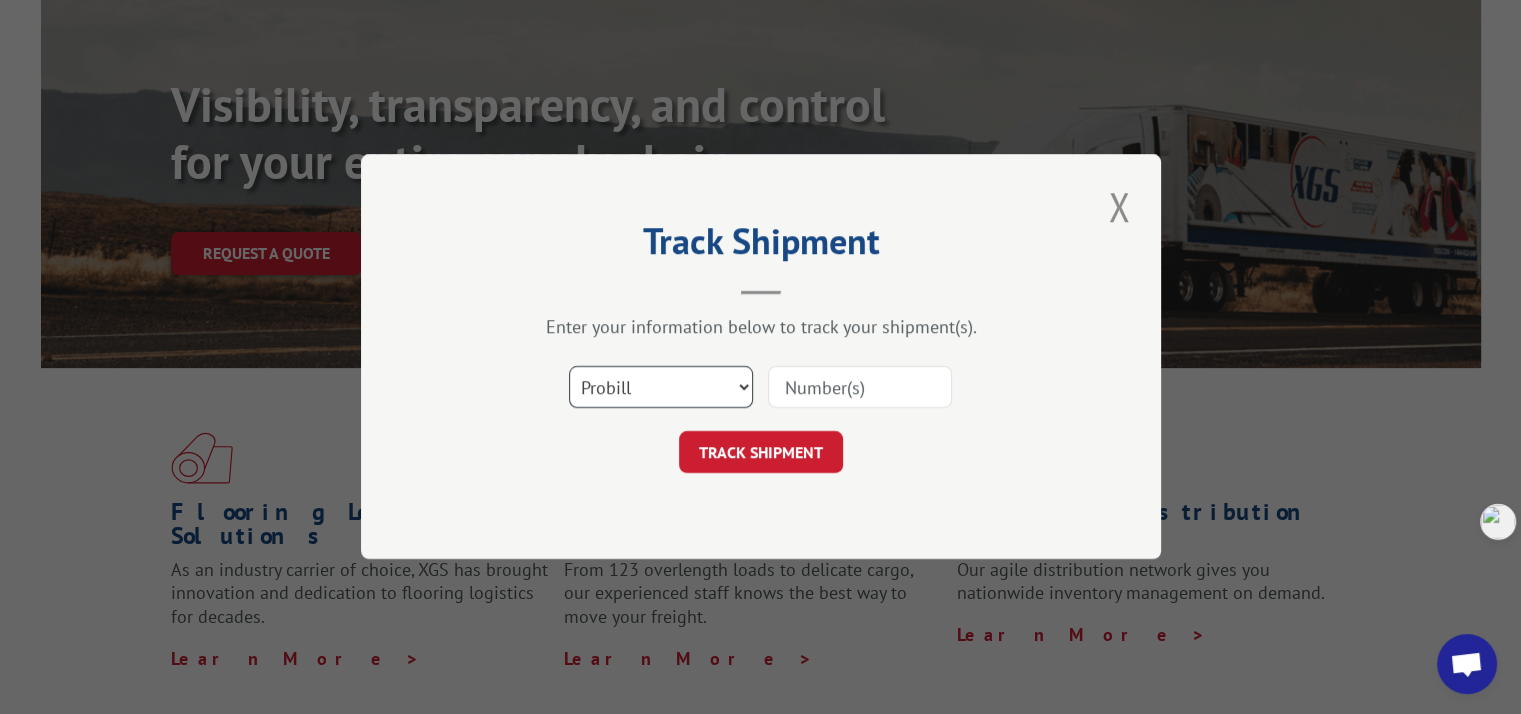 click on "Select category... Probill BOL PO" at bounding box center [661, 388] 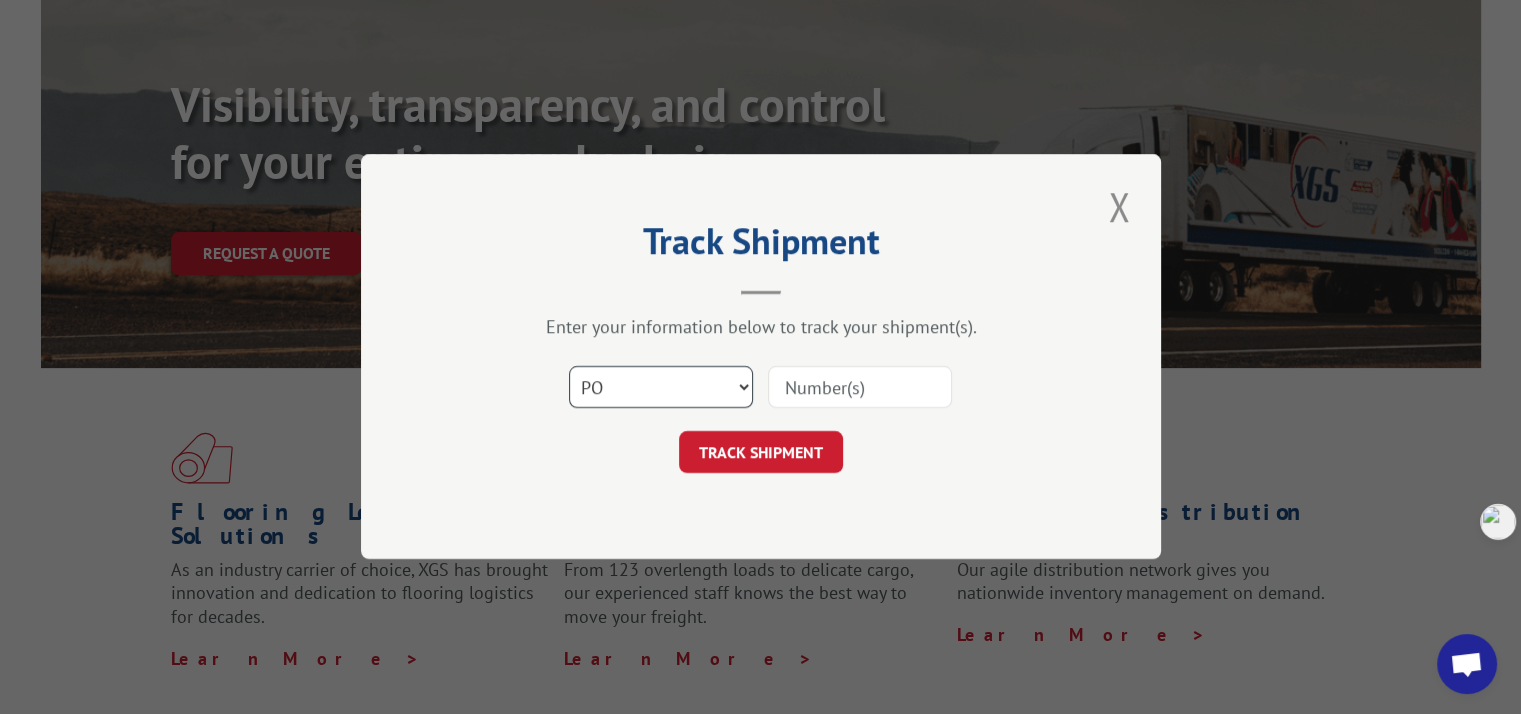 click on "Select category... Probill BOL PO" at bounding box center (661, 388) 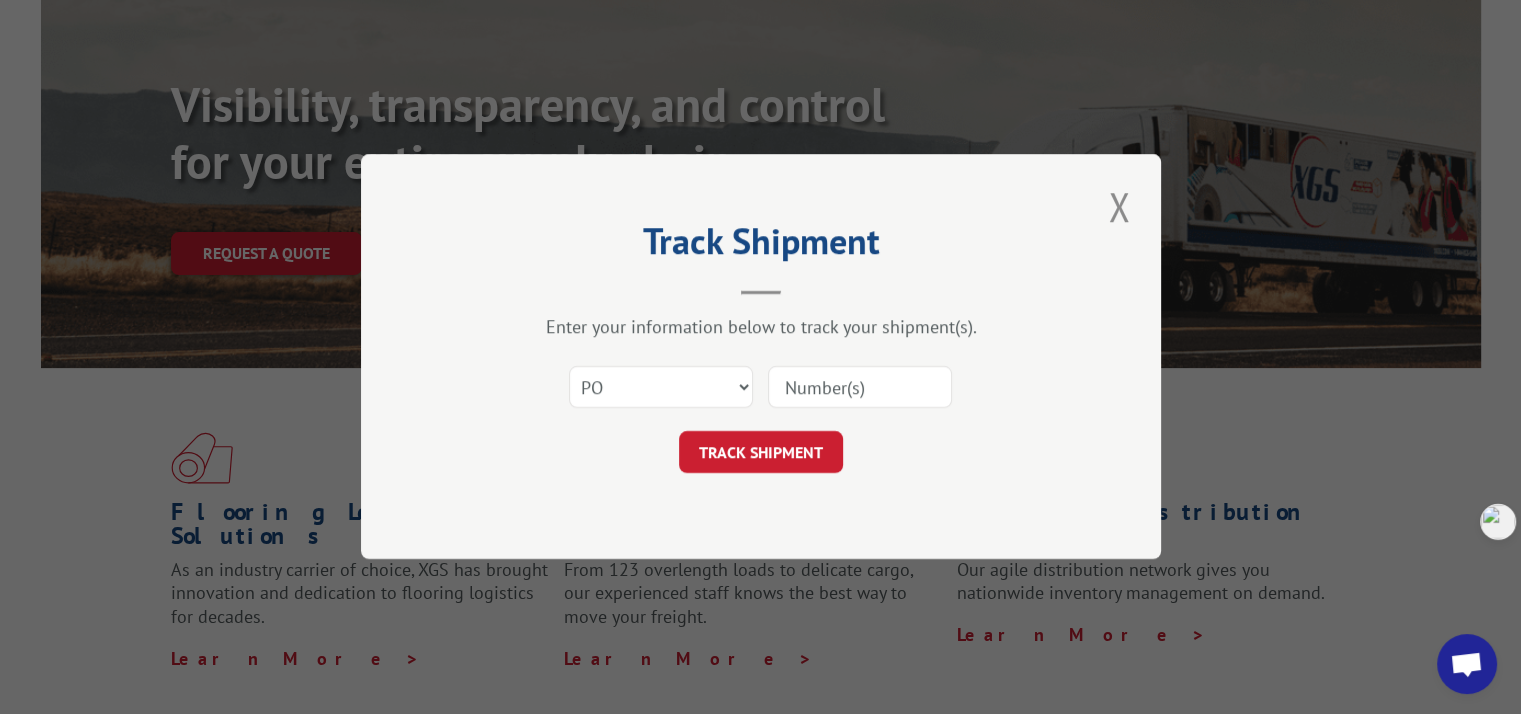 click at bounding box center (860, 388) 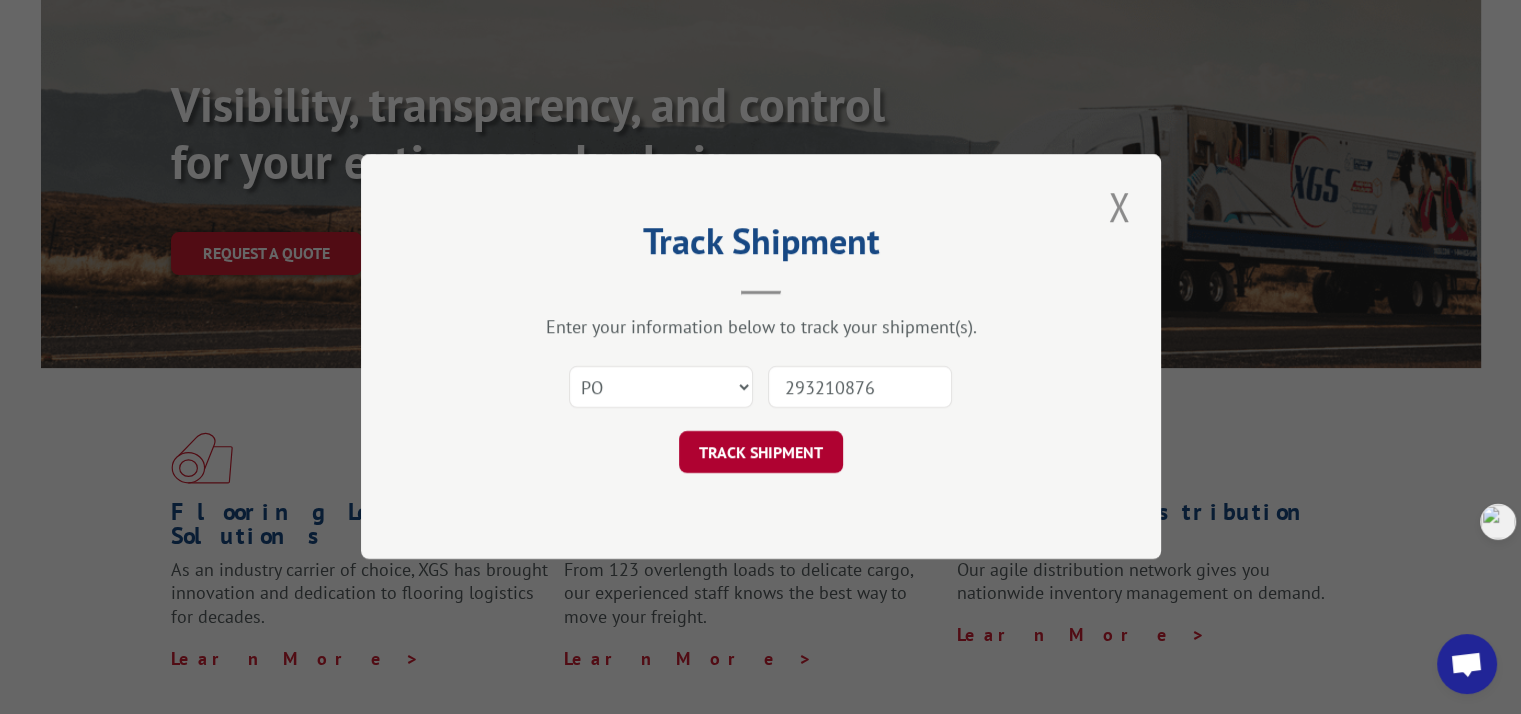 type on "293210876" 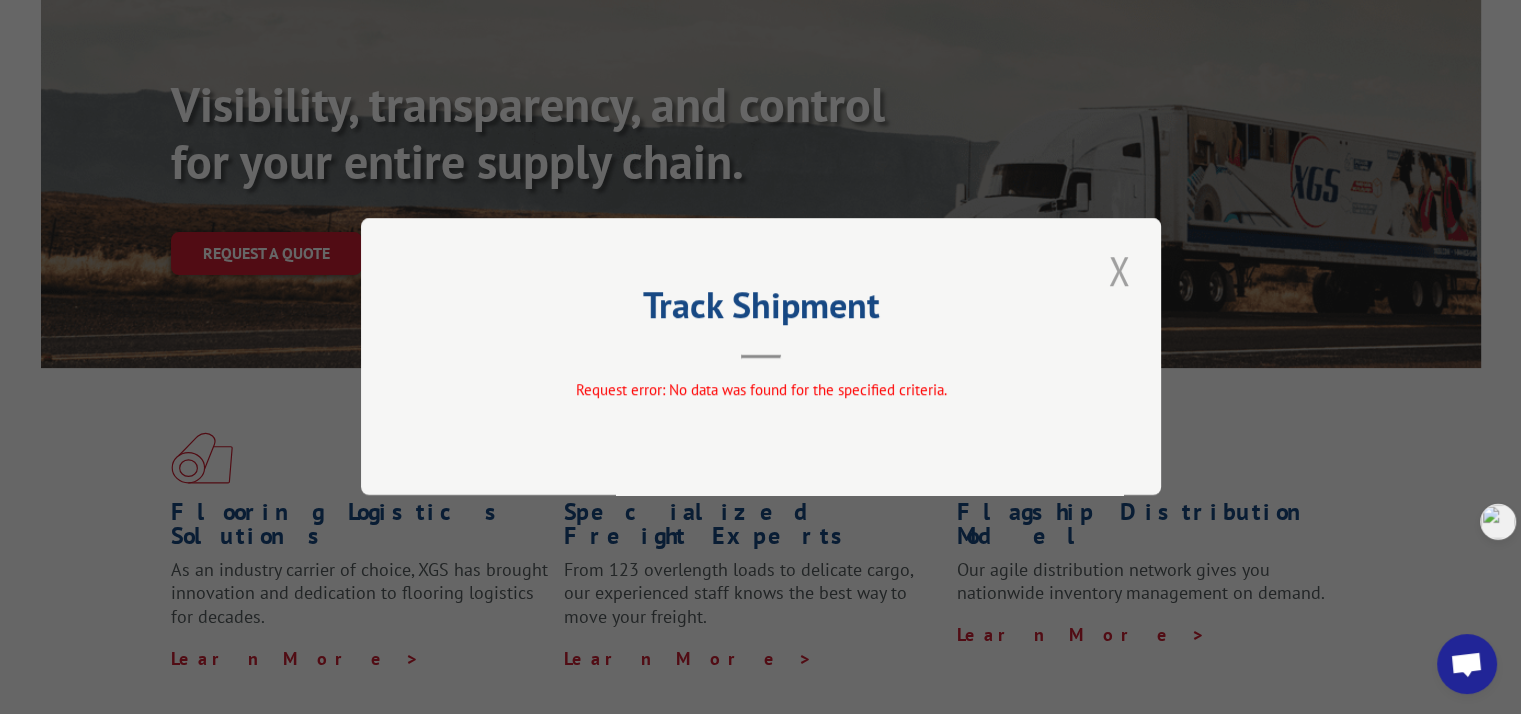 click at bounding box center (1119, 270) 